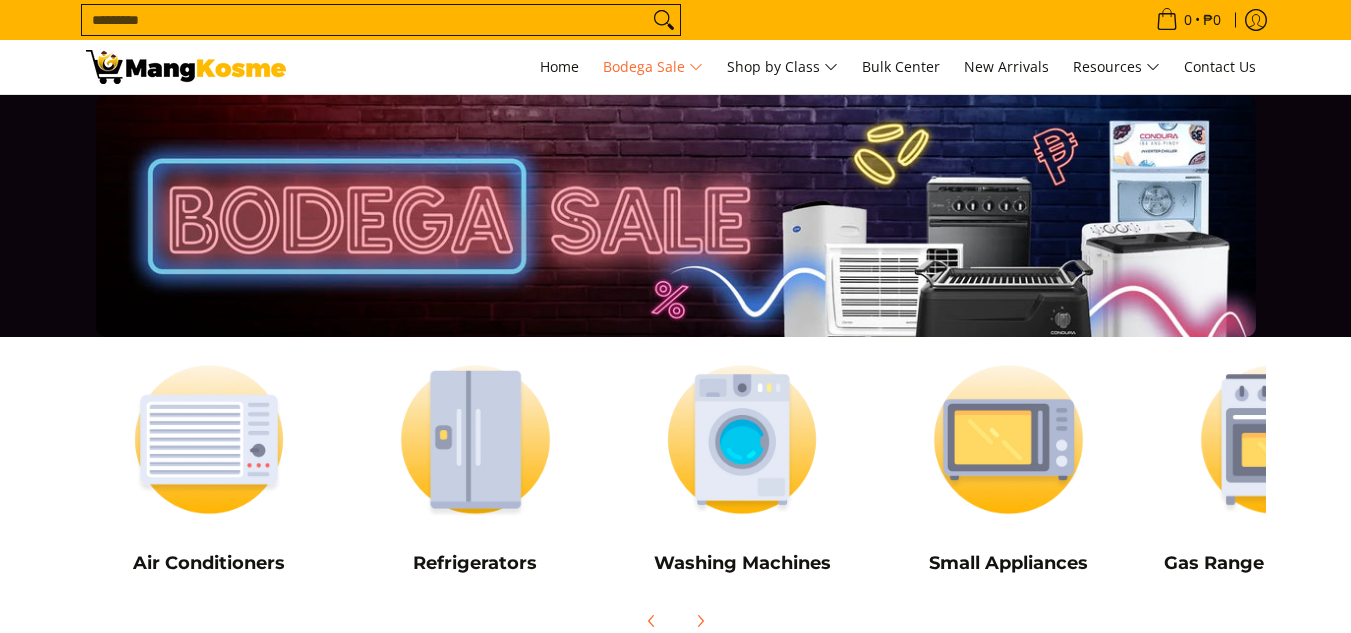 scroll, scrollTop: 0, scrollLeft: 0, axis: both 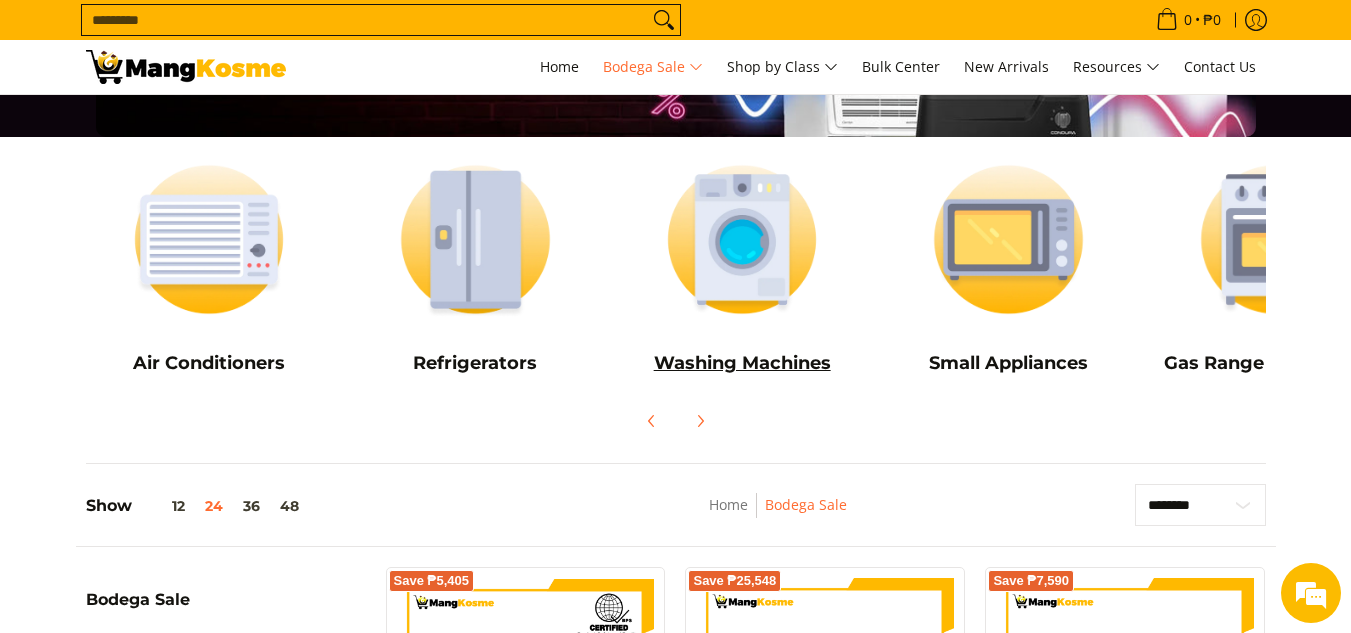 click on "Washing Machines" at bounding box center (742, 363) 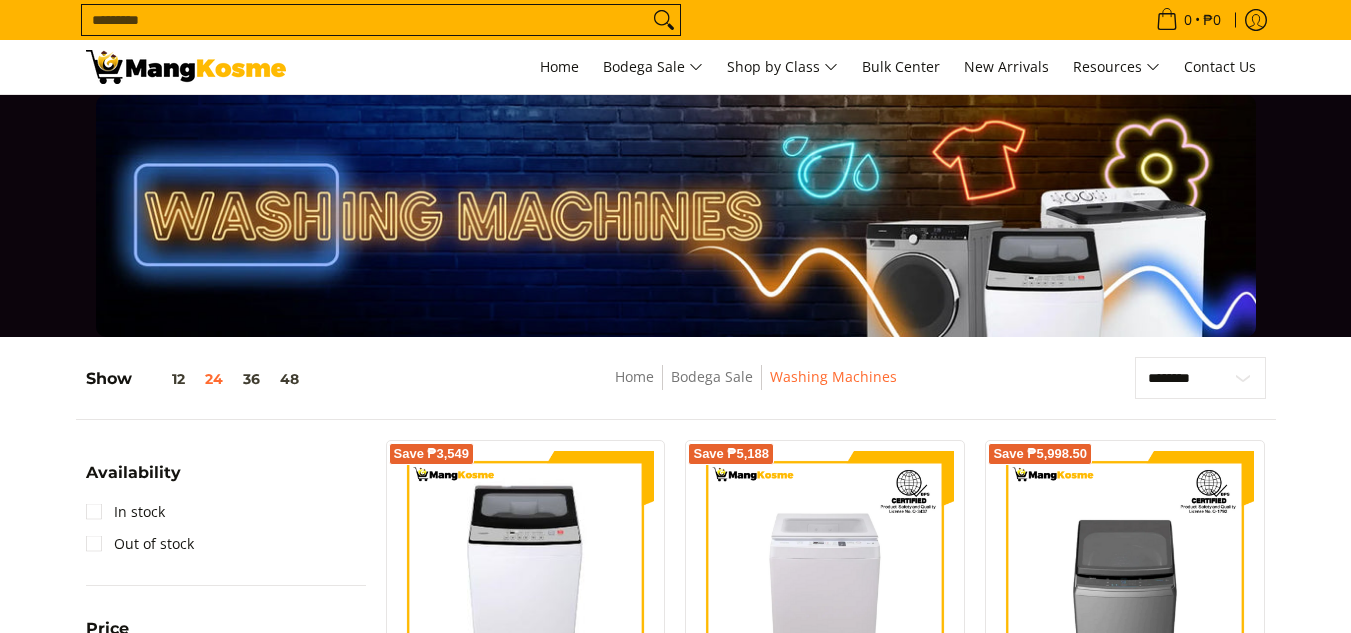 scroll, scrollTop: 300, scrollLeft: 0, axis: vertical 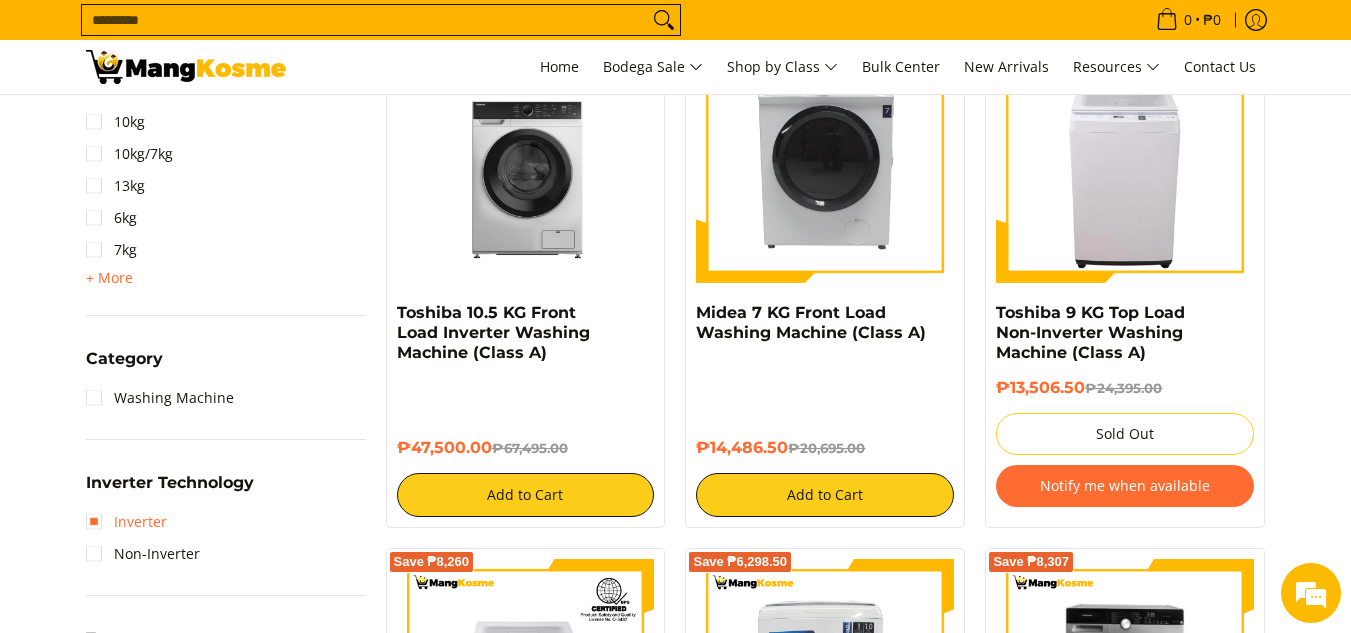 click on "Inverter" at bounding box center [126, 522] 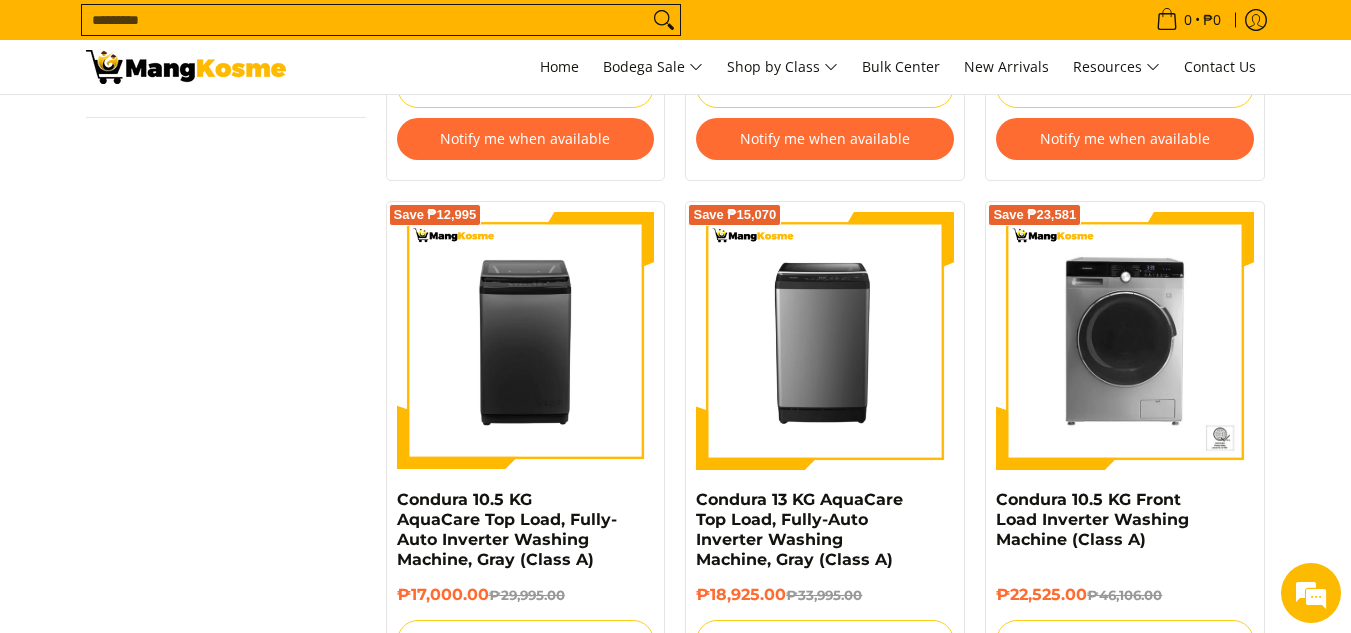 scroll, scrollTop: 1962, scrollLeft: 0, axis: vertical 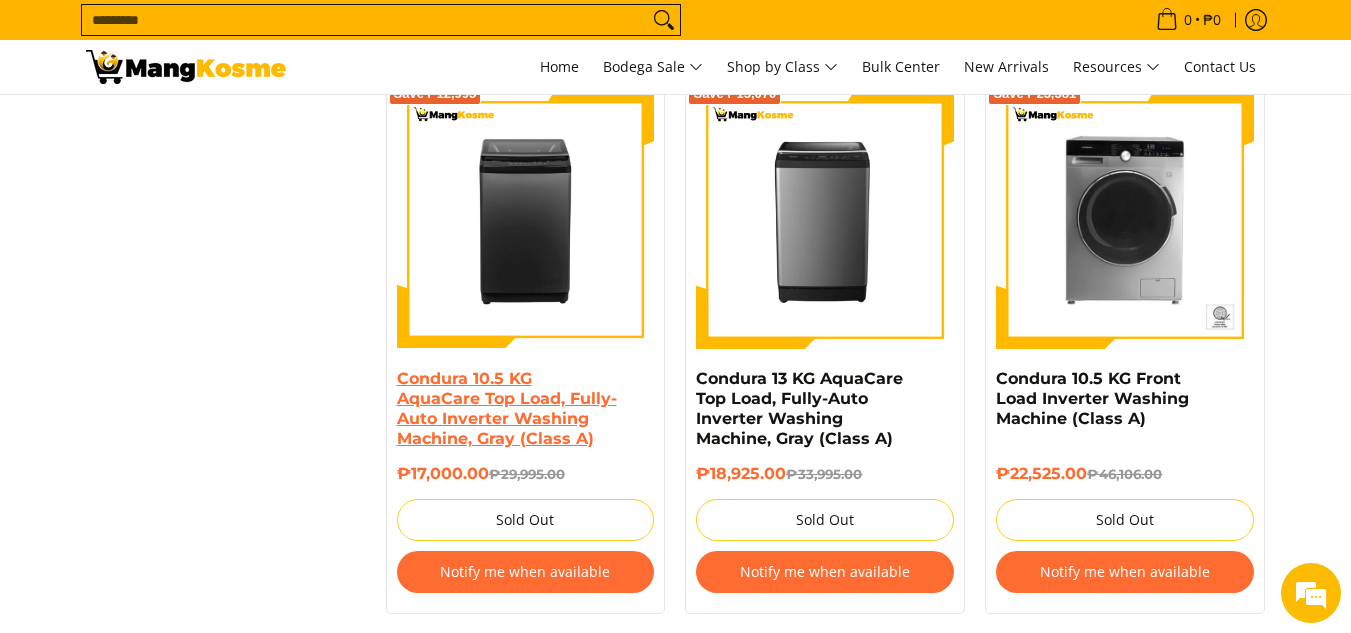 click on "Condura 10.5 KG AquaCare Top Load, Fully-Auto Inverter Washing Machine, Gray (Class A)" at bounding box center [507, 408] 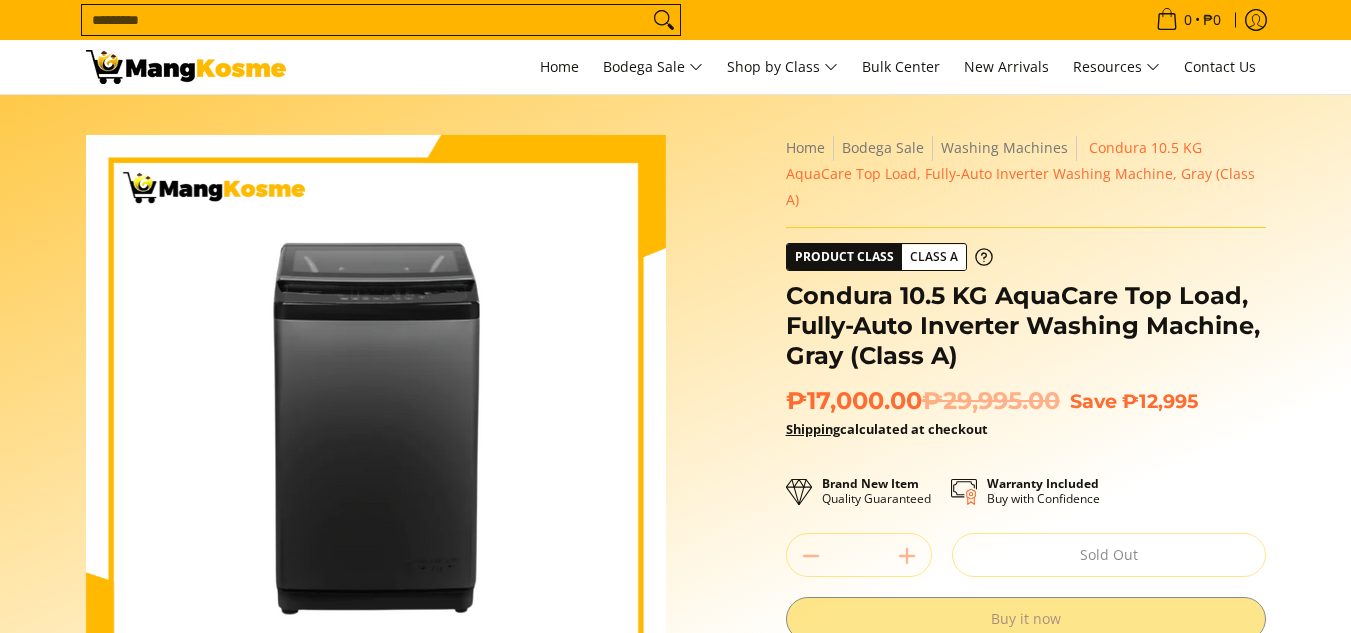 scroll, scrollTop: 0, scrollLeft: 0, axis: both 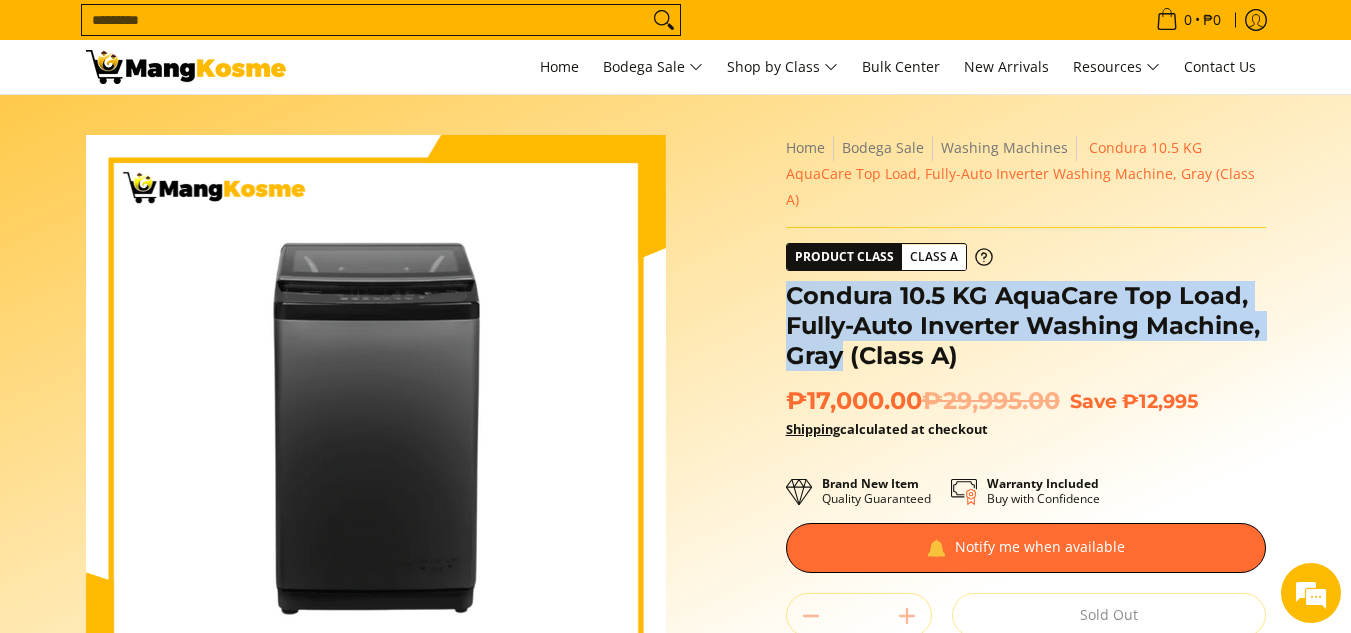 drag, startPoint x: 793, startPoint y: 278, endPoint x: 845, endPoint y: 337, distance: 78.64477 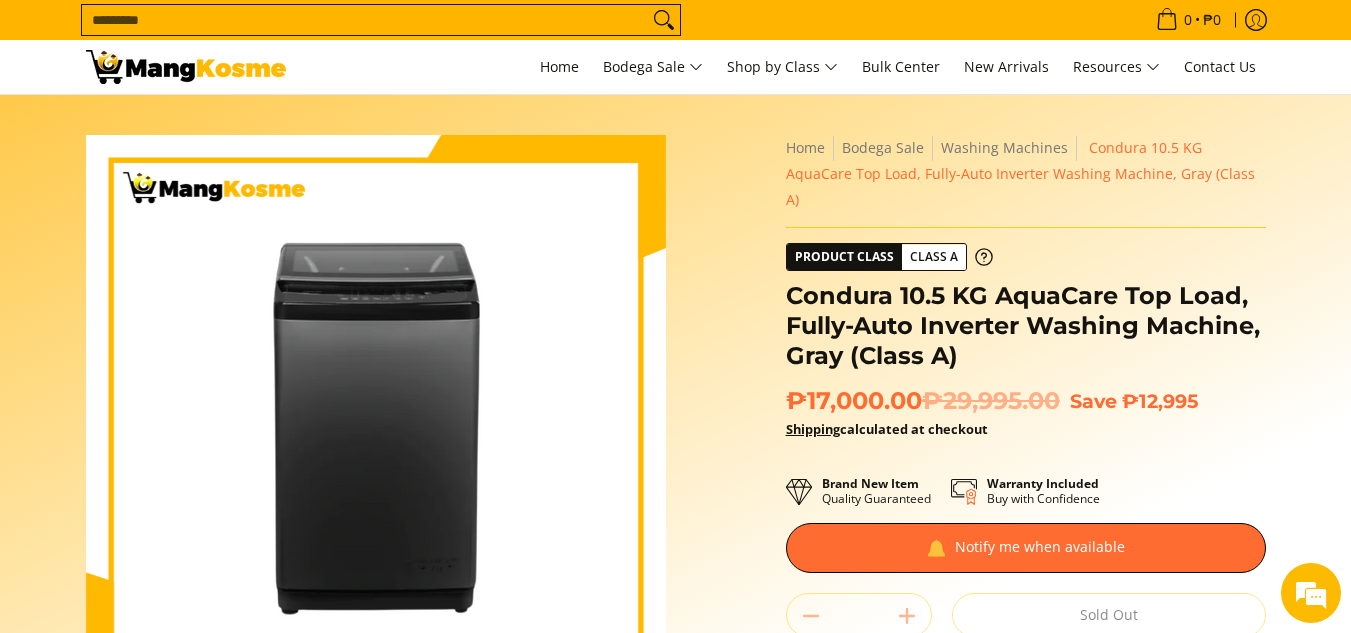 click on "Search..." at bounding box center (365, 20) 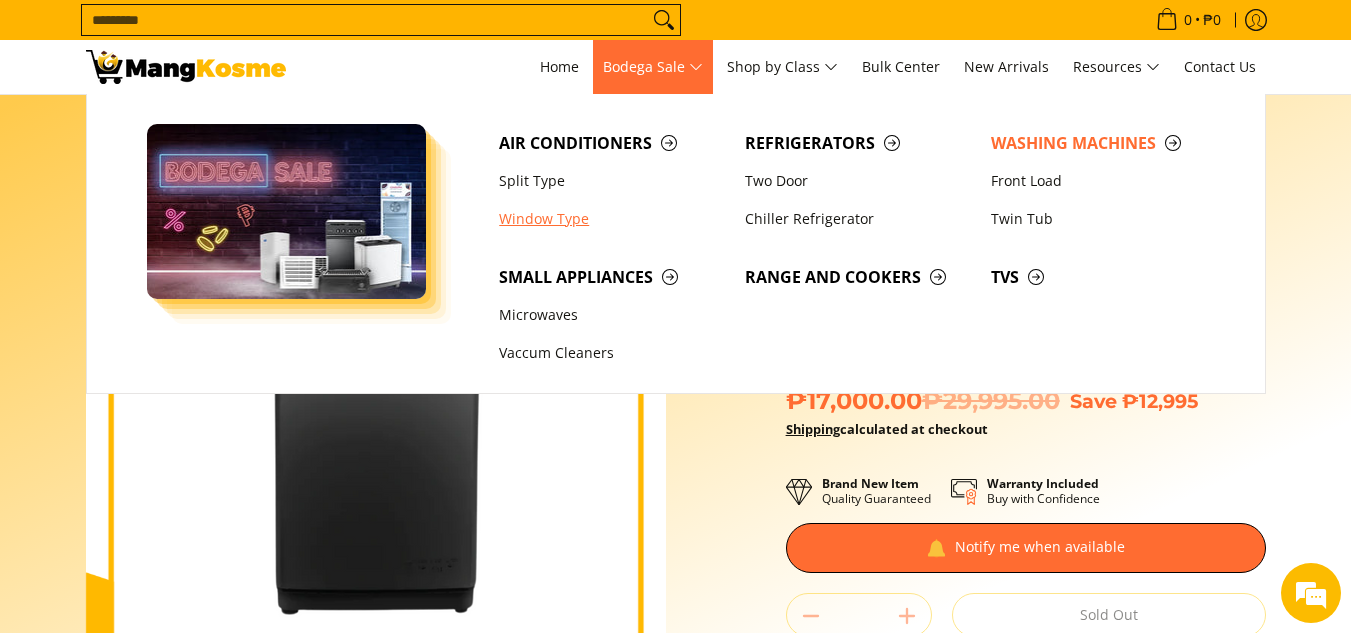 click on "Window Type" at bounding box center (612, 219) 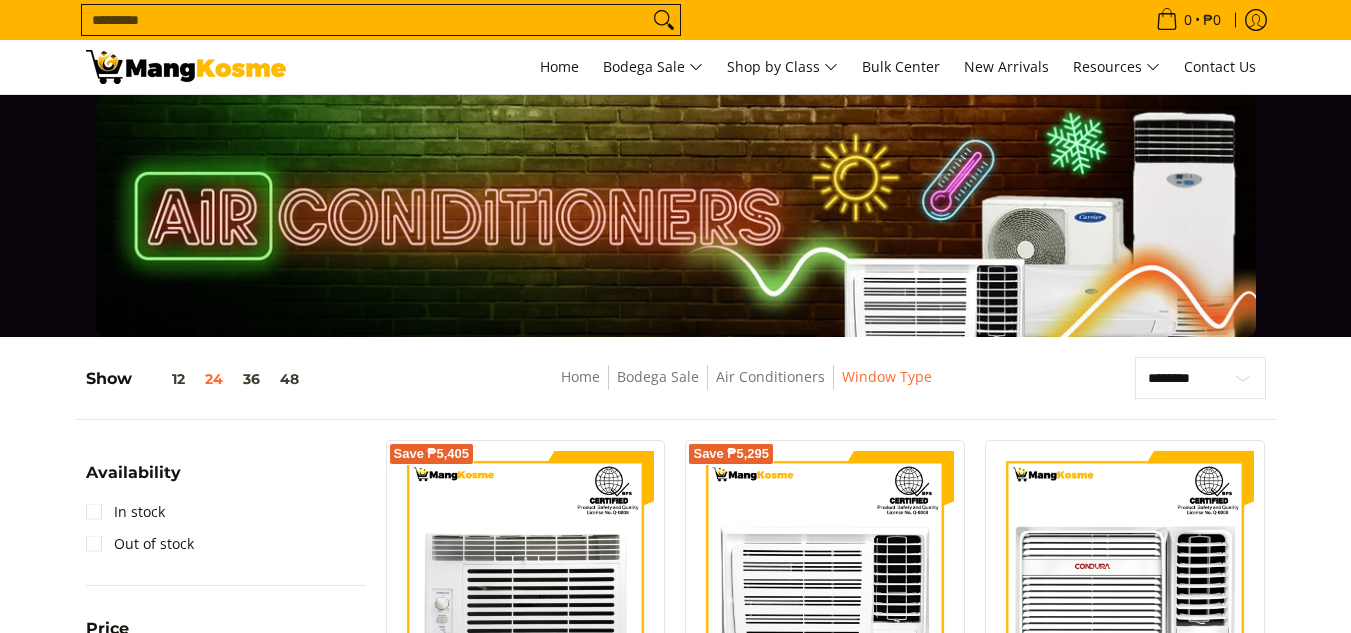 scroll, scrollTop: 0, scrollLeft: 0, axis: both 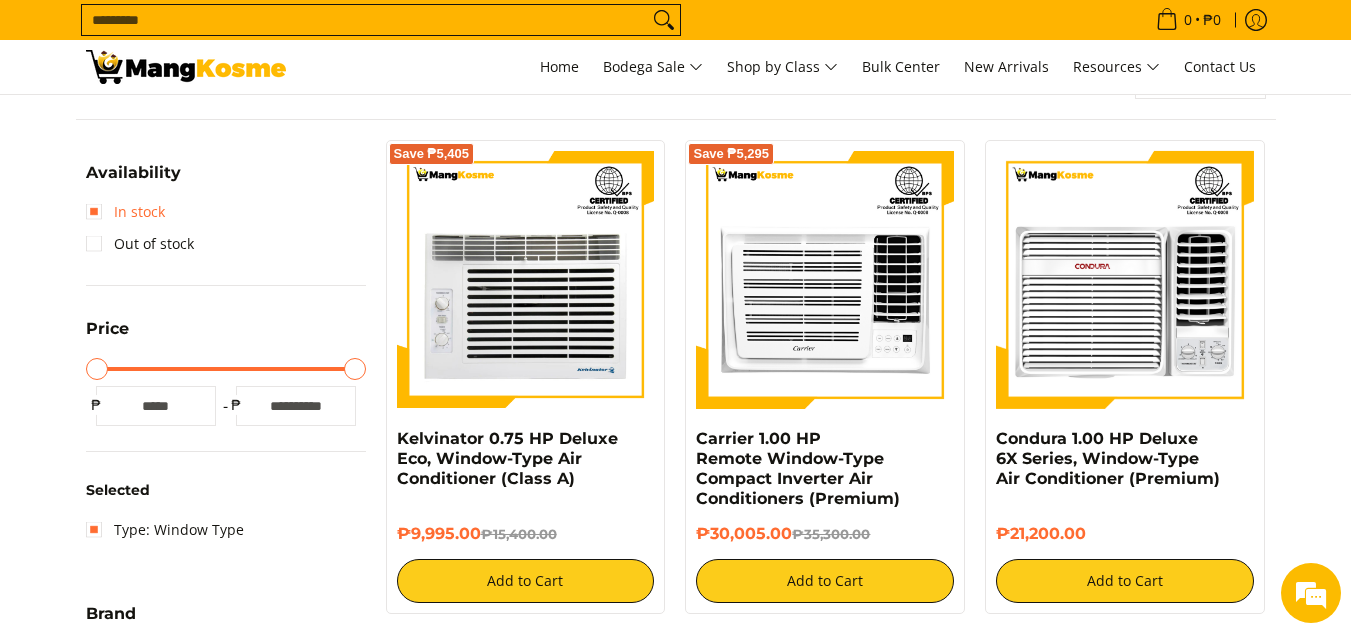 click on "In stock" at bounding box center (125, 212) 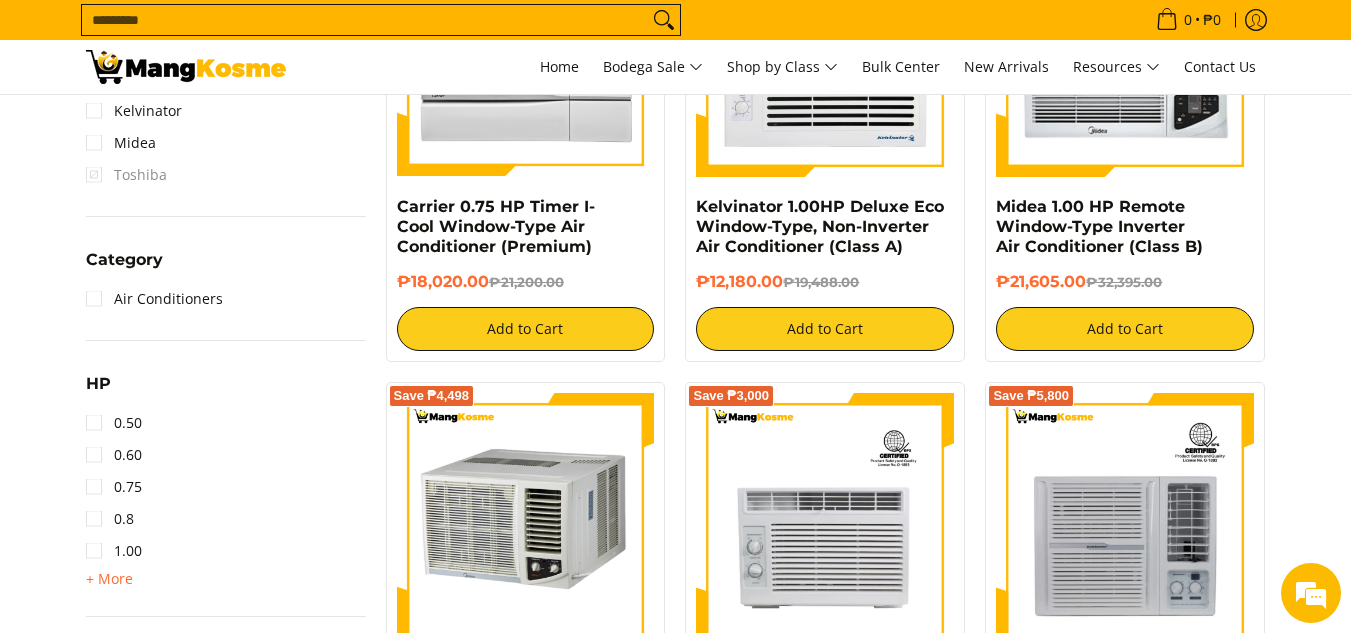 scroll, scrollTop: 1062, scrollLeft: 0, axis: vertical 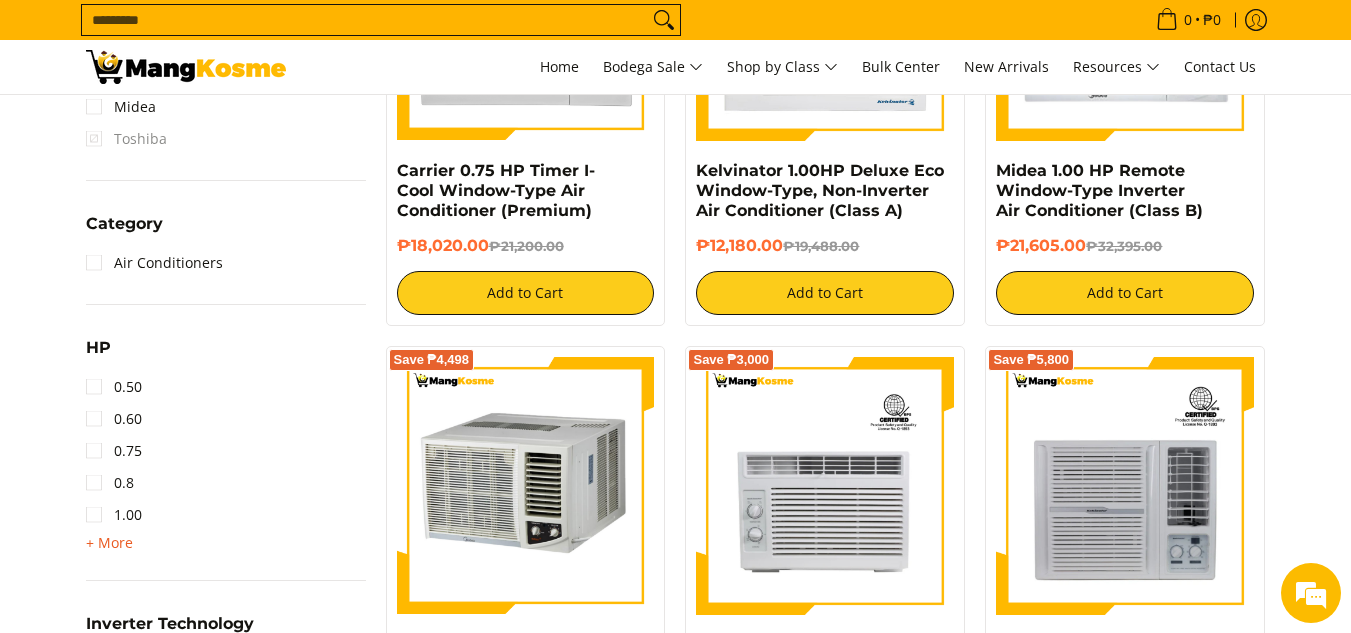 click on "+ More" at bounding box center [109, 543] 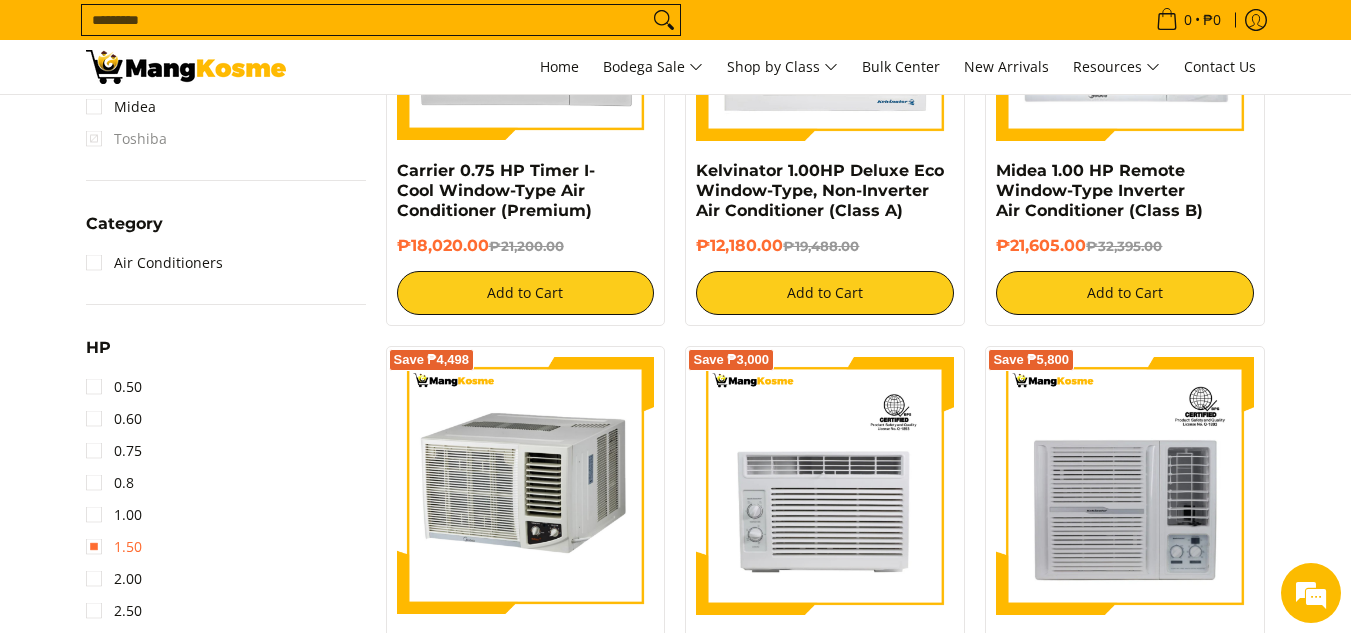 click on "1.50" at bounding box center (114, 547) 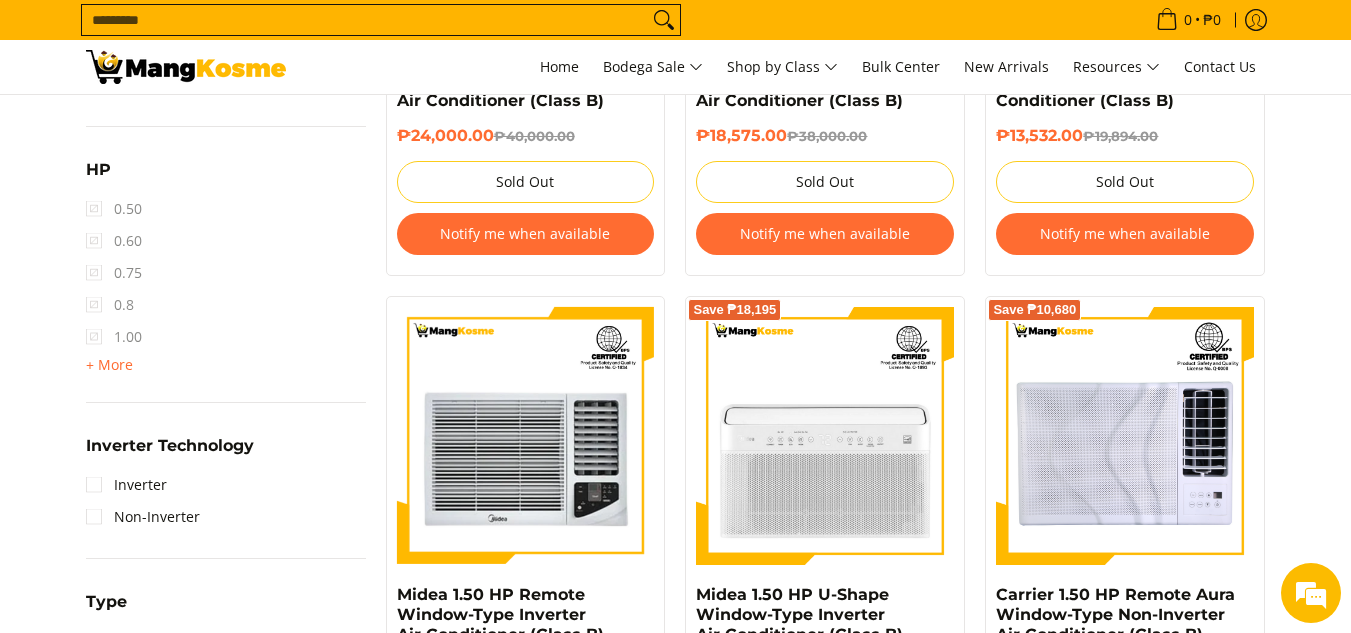 scroll, scrollTop: 1262, scrollLeft: 0, axis: vertical 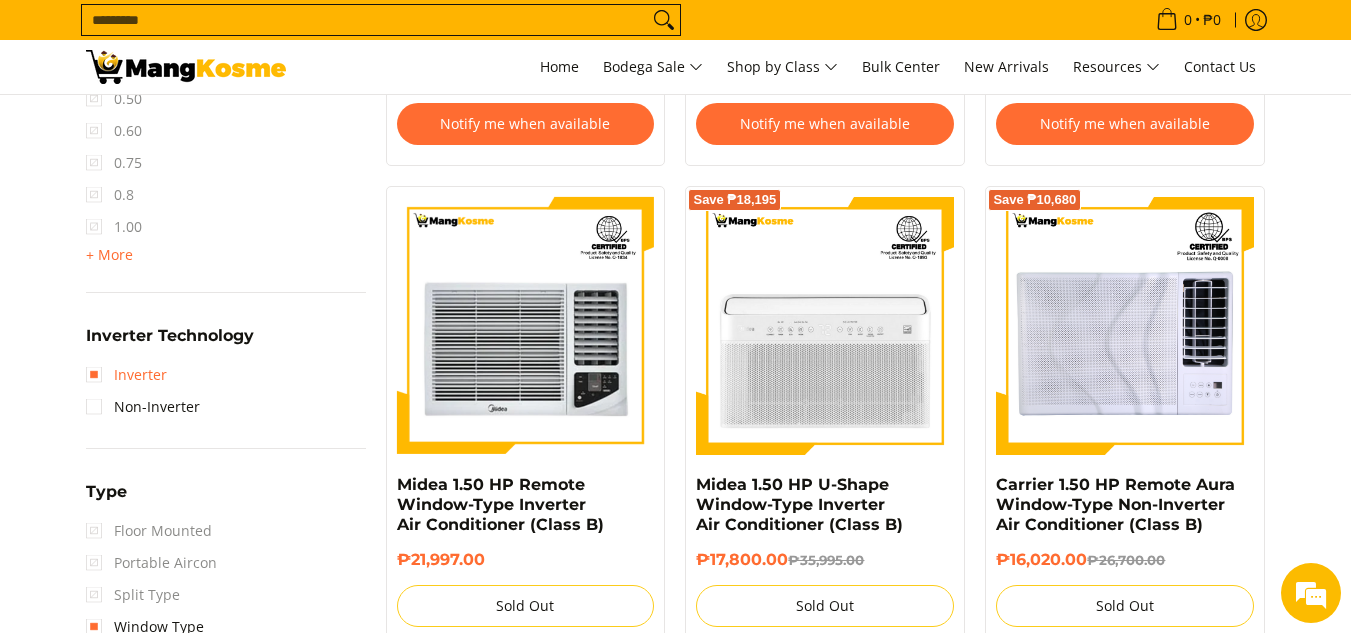 click on "Inverter" at bounding box center (126, 375) 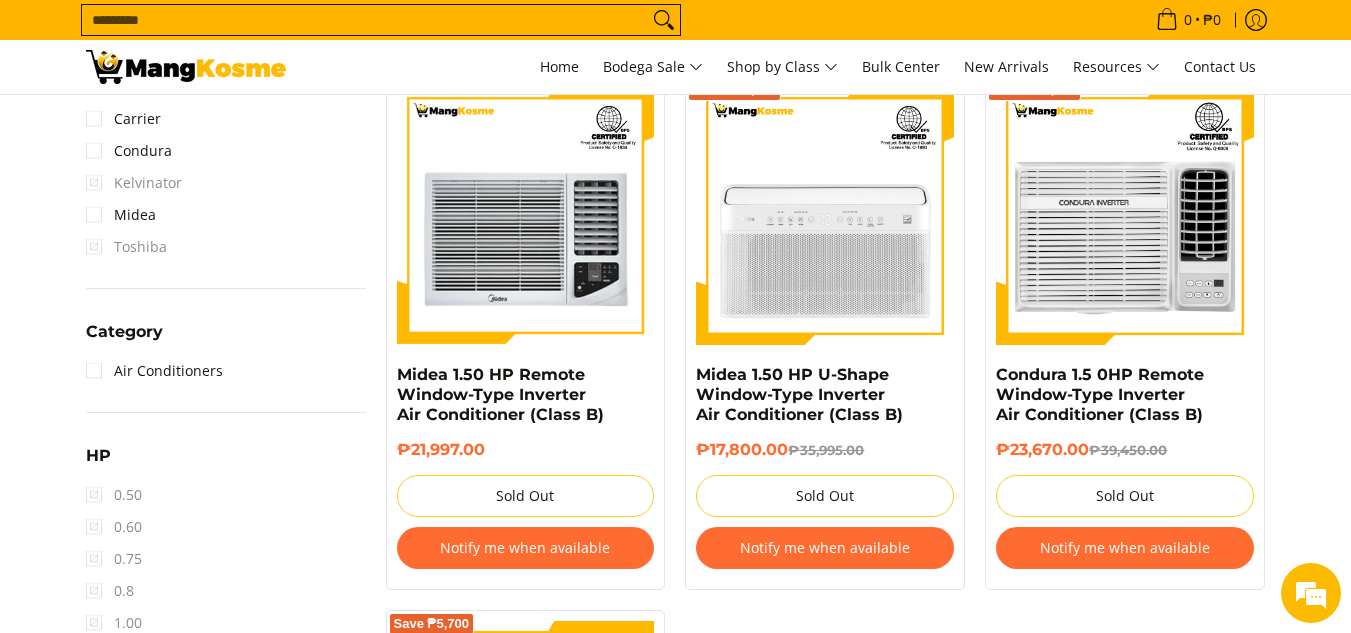 scroll, scrollTop: 862, scrollLeft: 0, axis: vertical 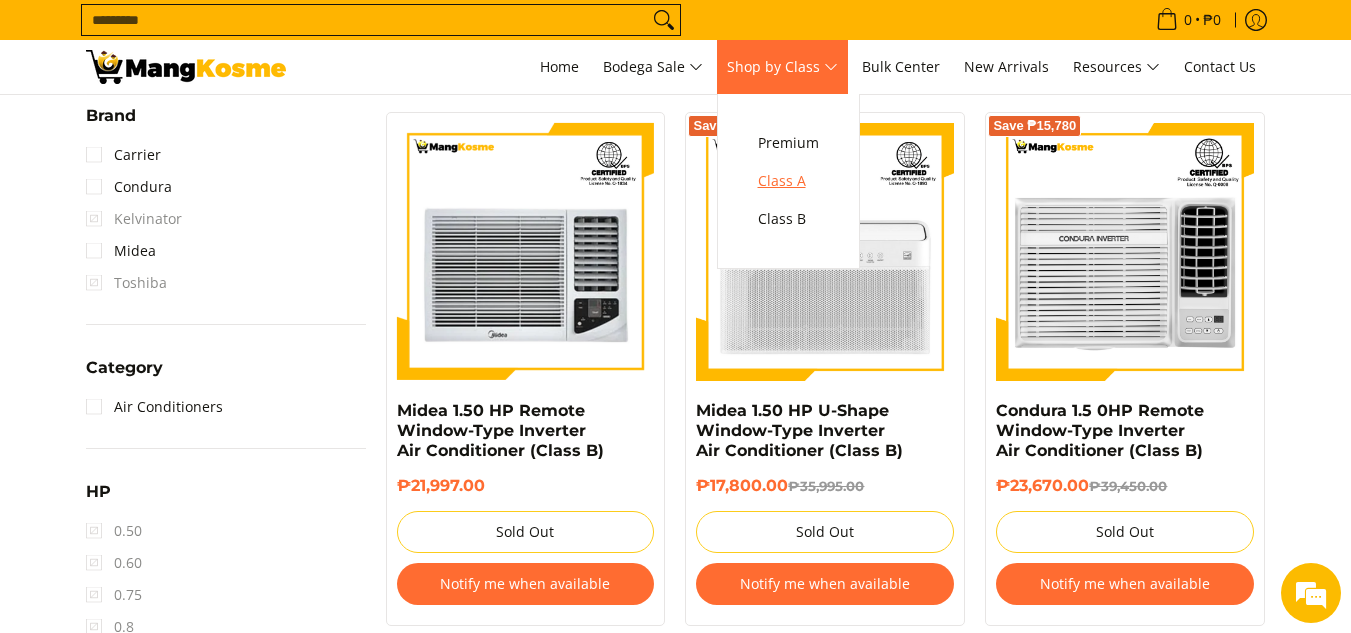 click on "Class A" at bounding box center [788, 181] 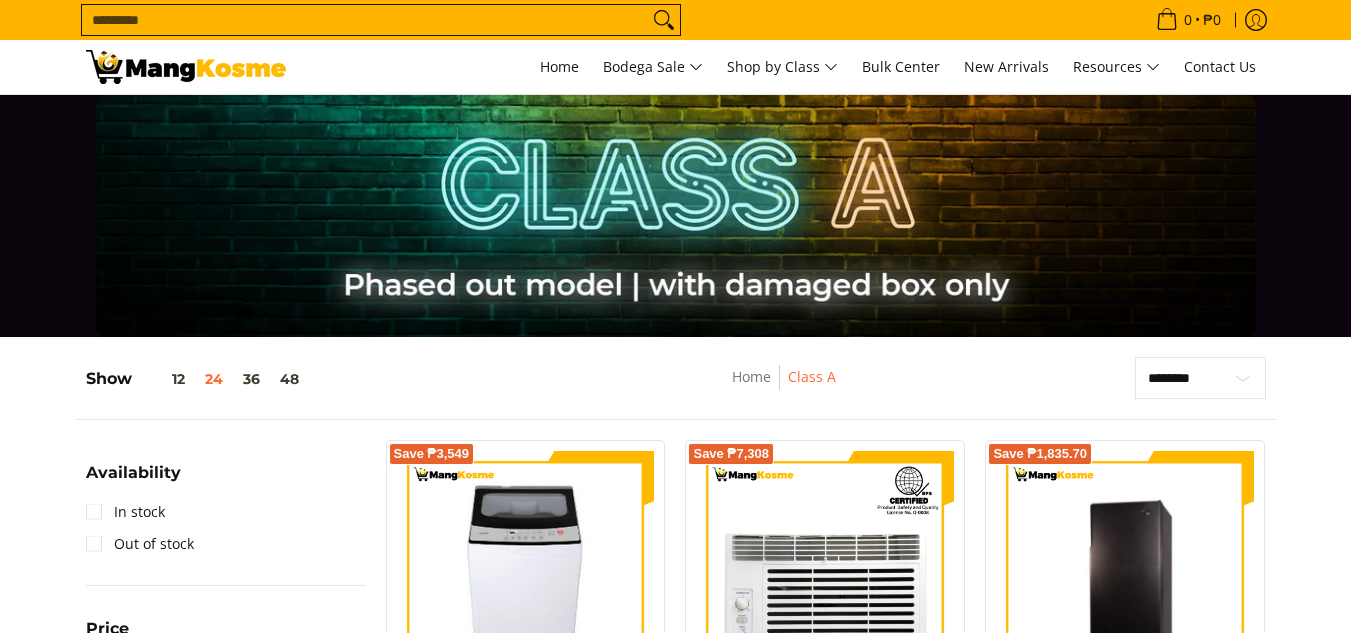 scroll, scrollTop: 133, scrollLeft: 0, axis: vertical 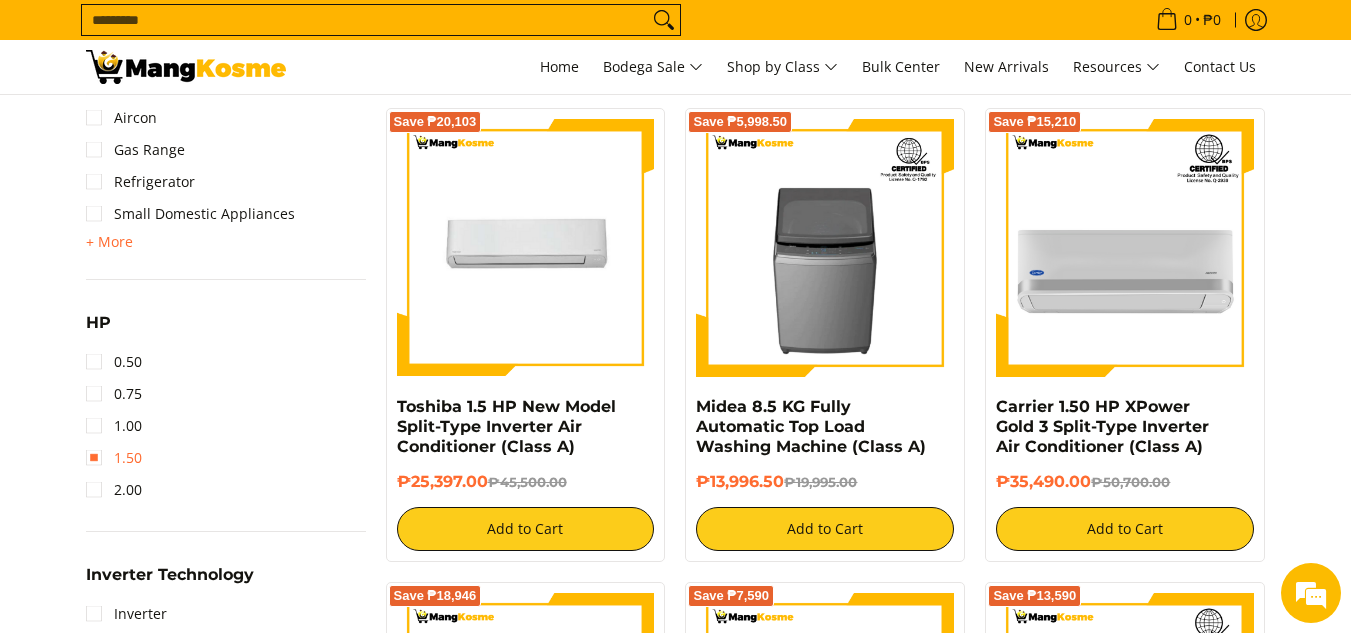 click on "1.50" at bounding box center [114, 458] 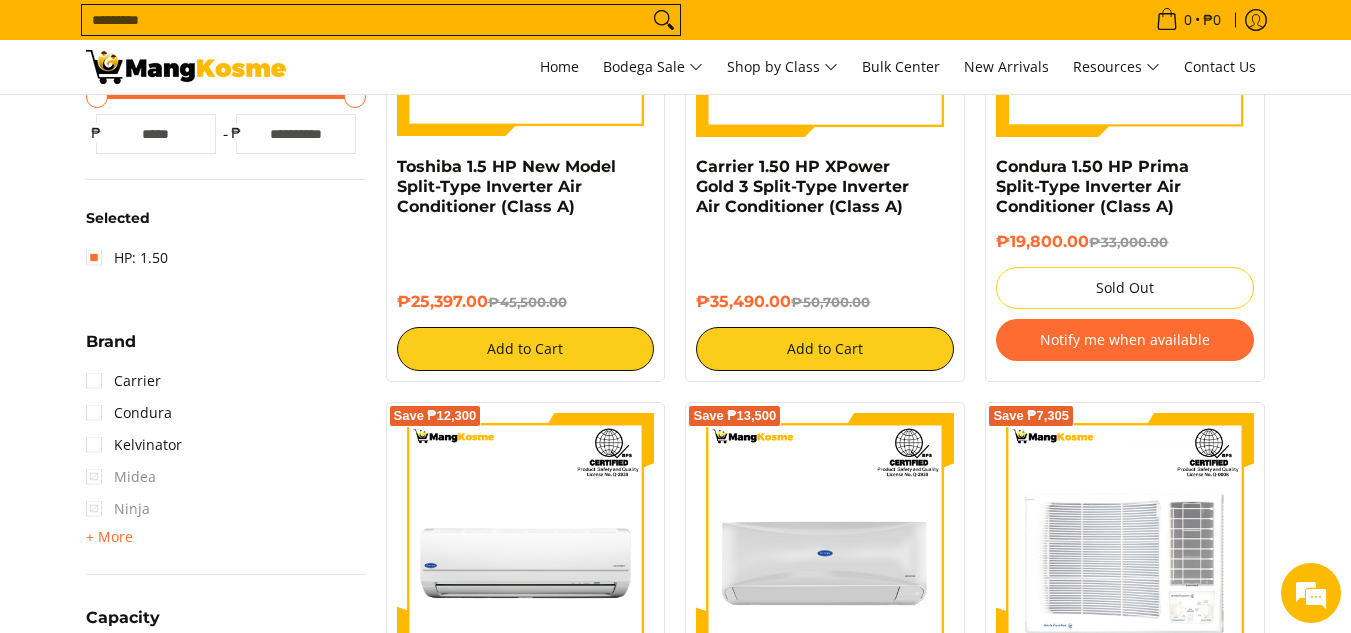 scroll, scrollTop: 262, scrollLeft: 0, axis: vertical 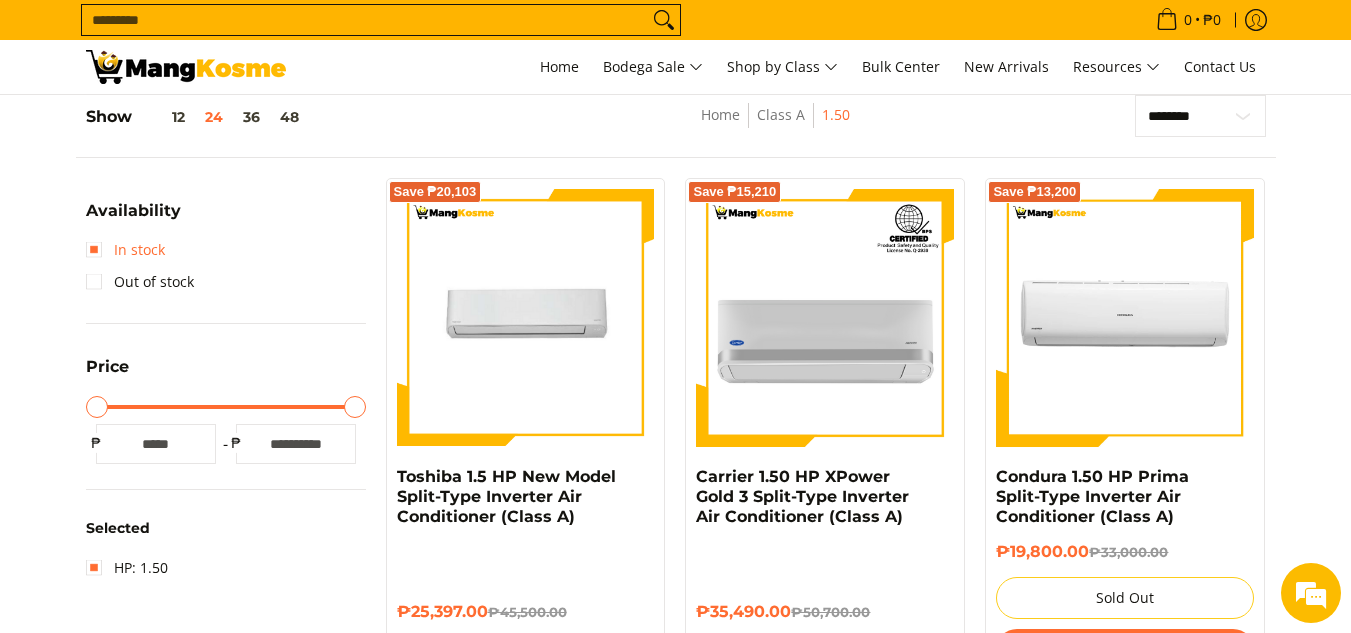 click on "In stock" at bounding box center [125, 250] 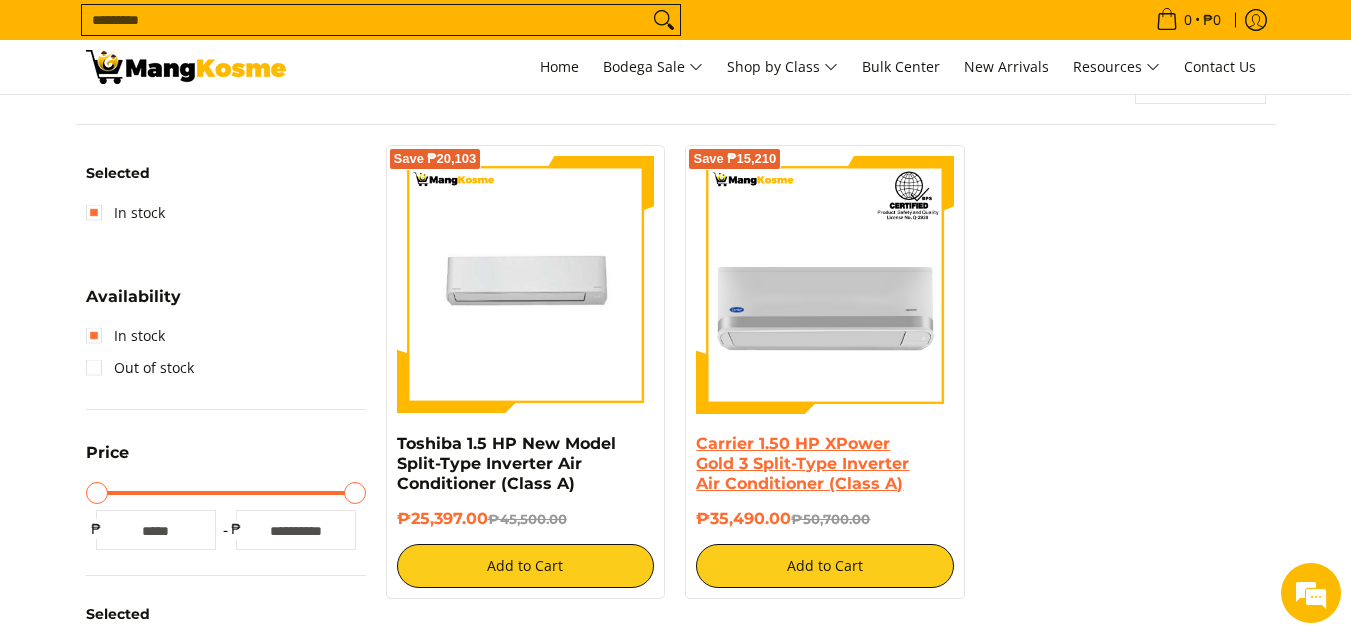 scroll, scrollTop: 262, scrollLeft: 0, axis: vertical 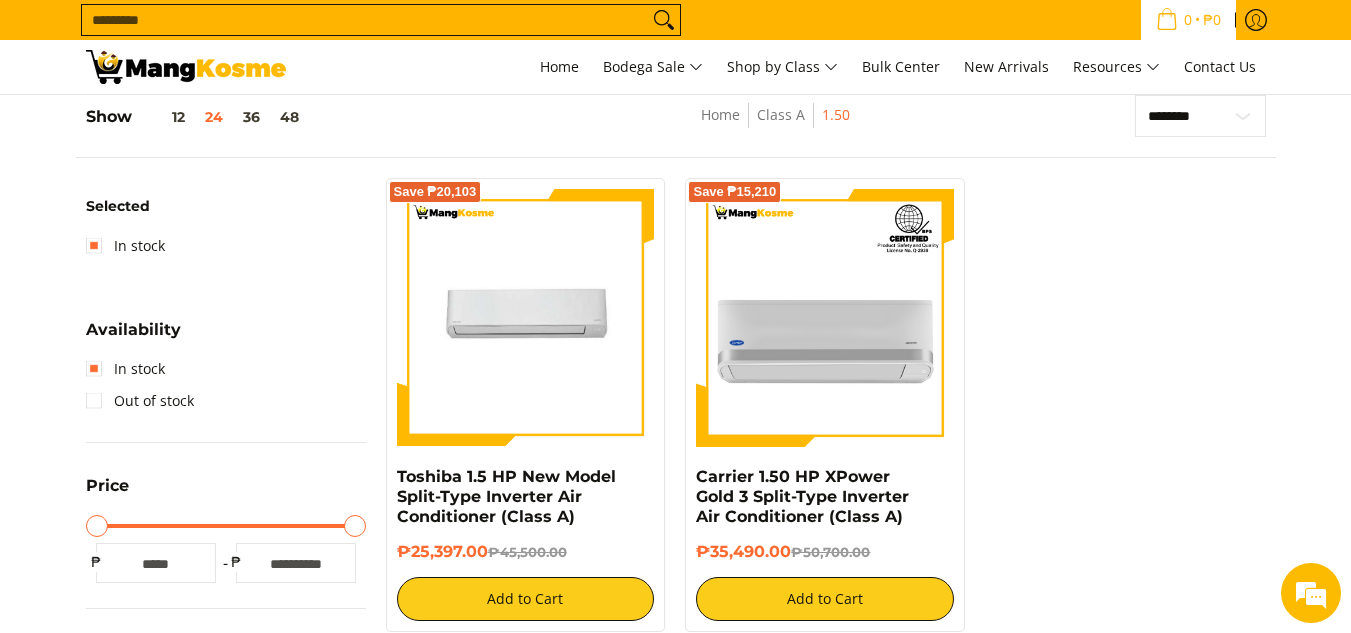 click 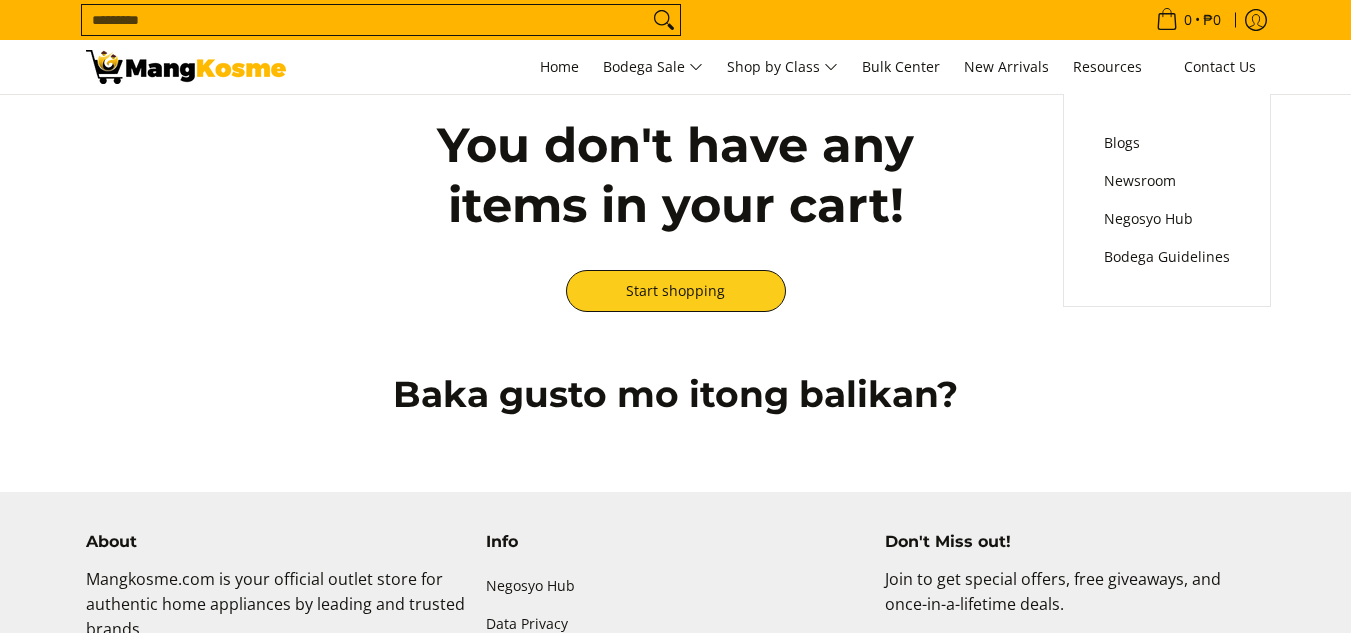 scroll, scrollTop: 0, scrollLeft: 0, axis: both 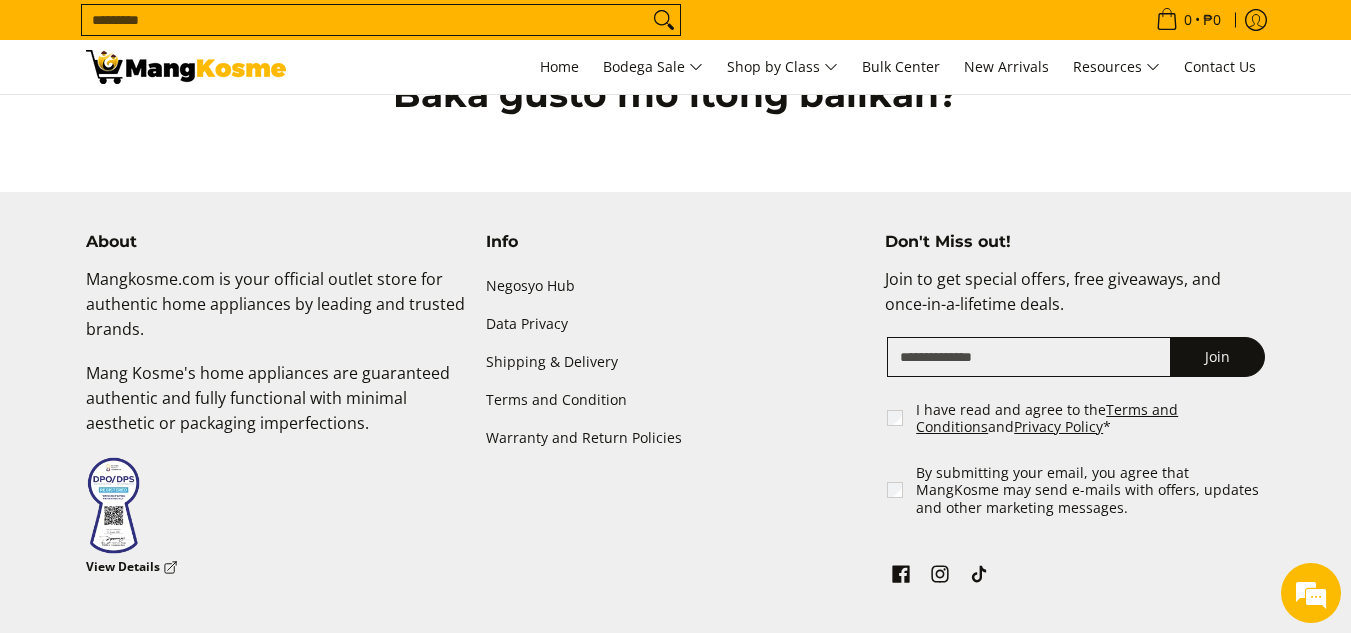click on "About
Mangkosme.com is your official outlet store for authentic home appliances by leading and trusted brands.
Mang Kosme's home appliances are guaranteed authentic and fully functional with minimal aesthetic or packaging imperfections.
View Details
Info" at bounding box center (675, 417) 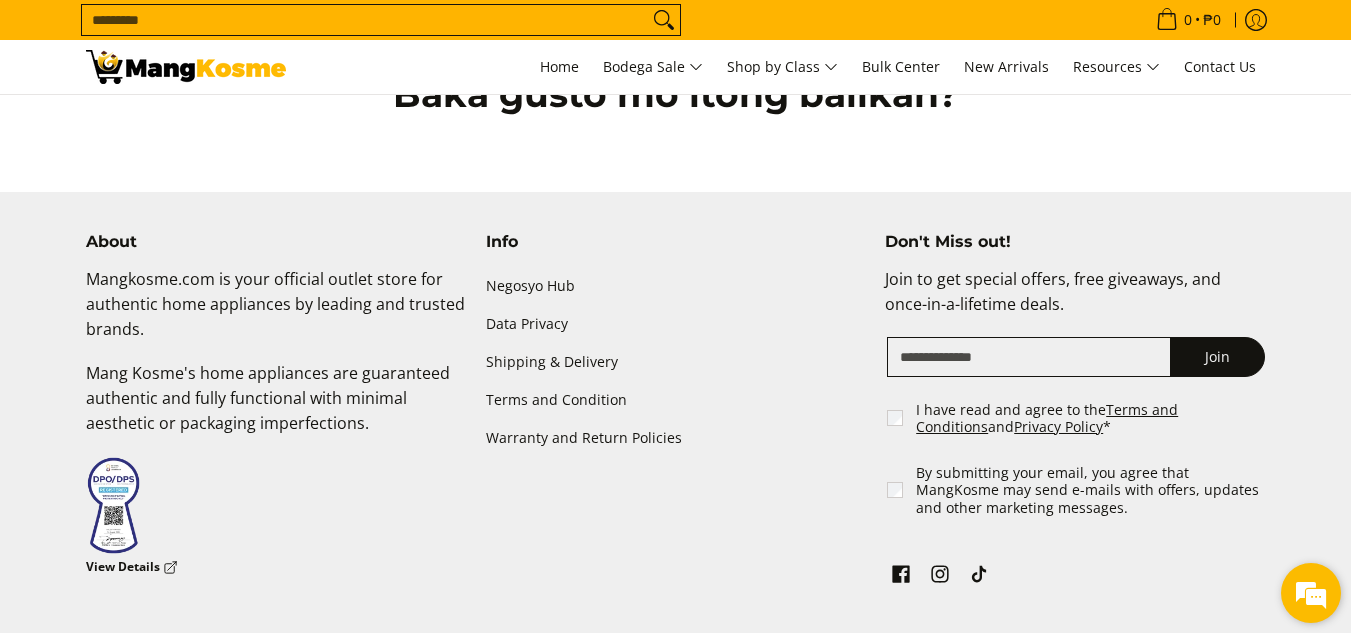 click at bounding box center [1311, 593] 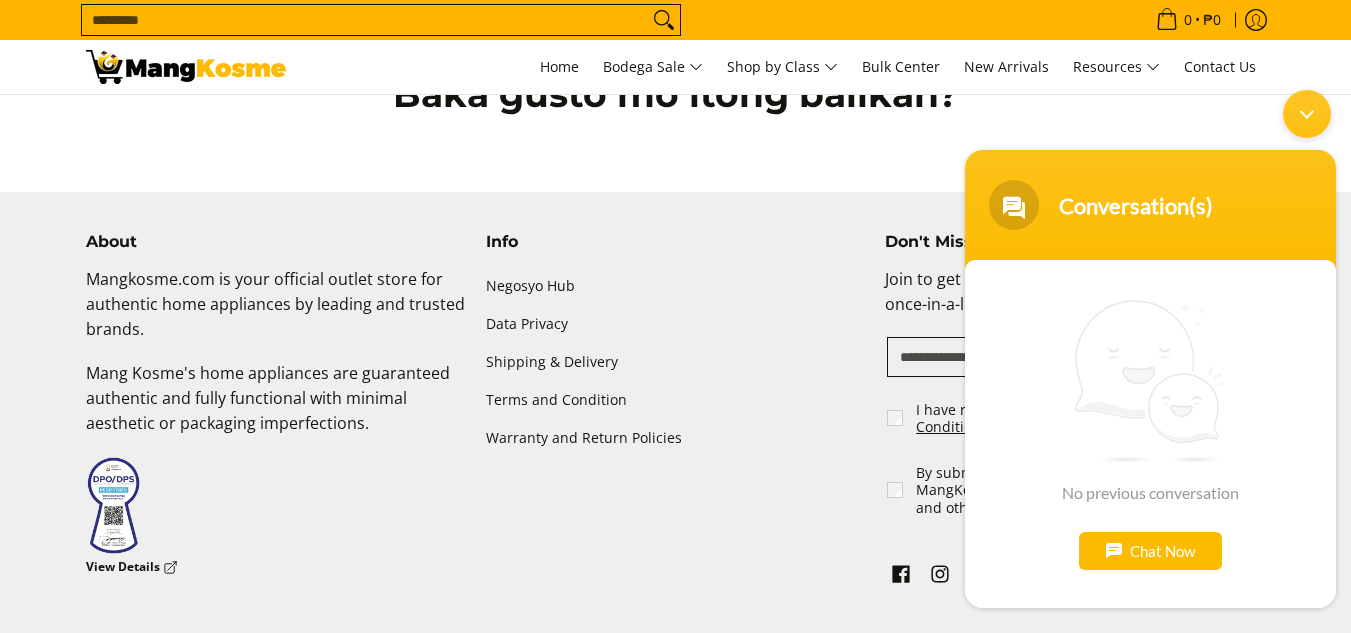 scroll, scrollTop: 0, scrollLeft: 0, axis: both 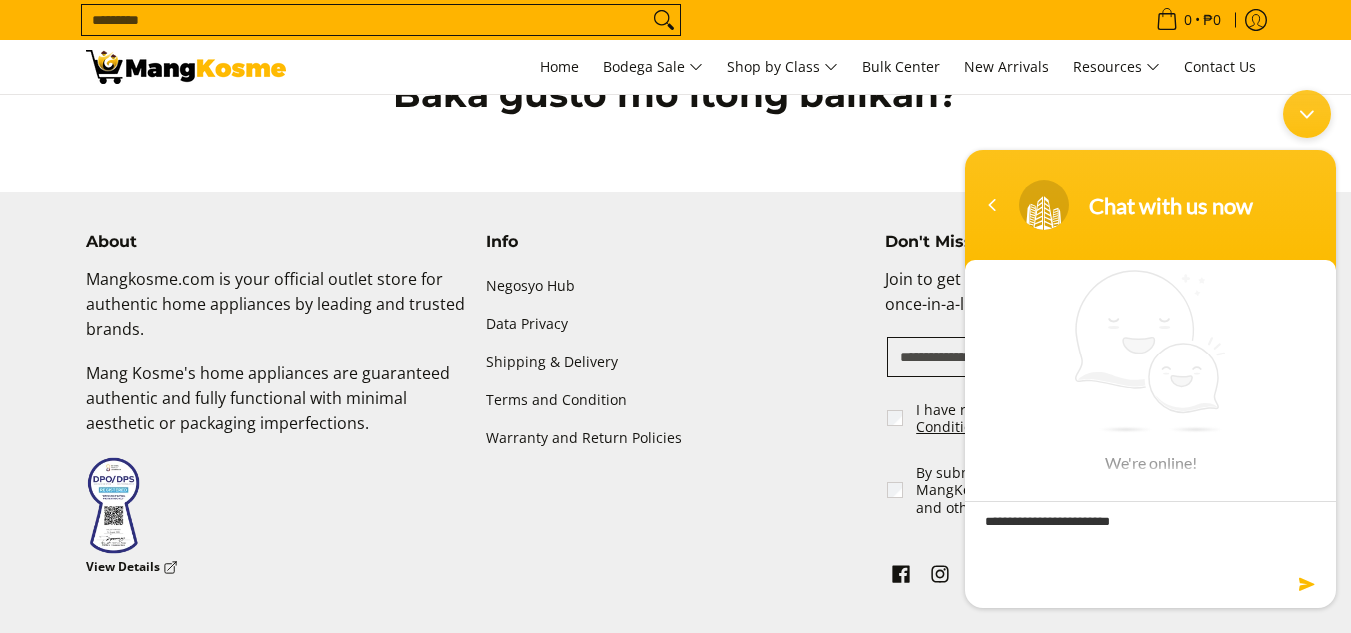 type on "**********" 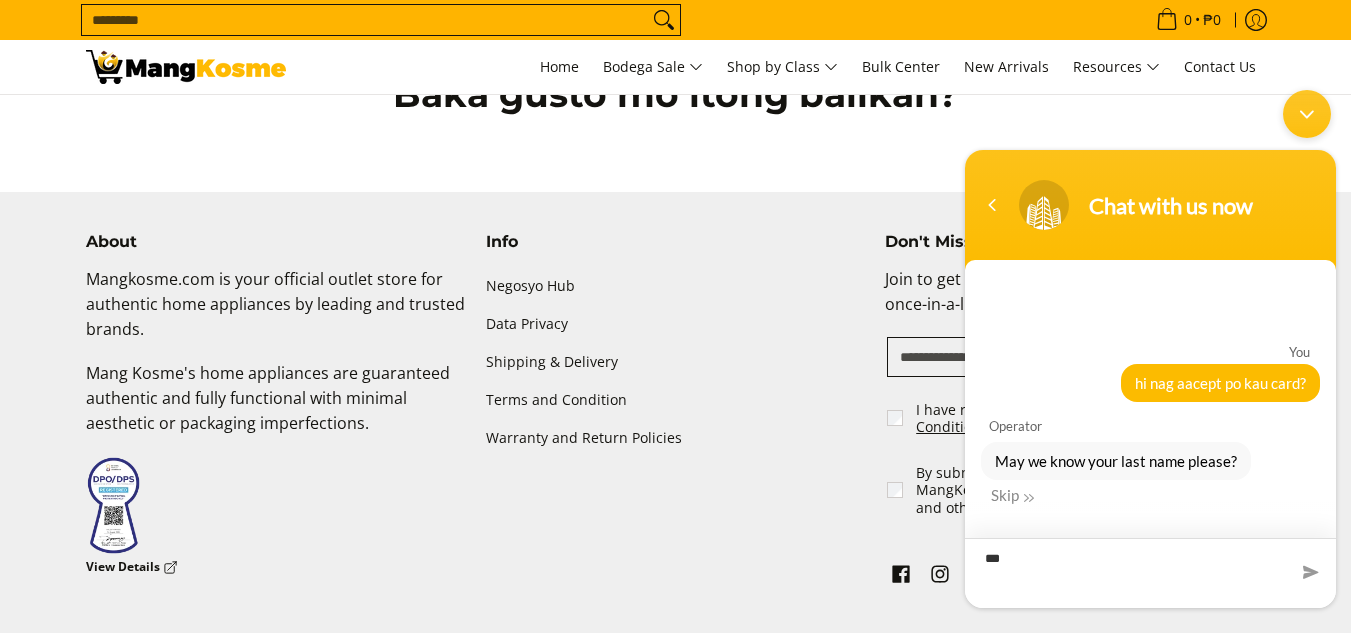 type on "****" 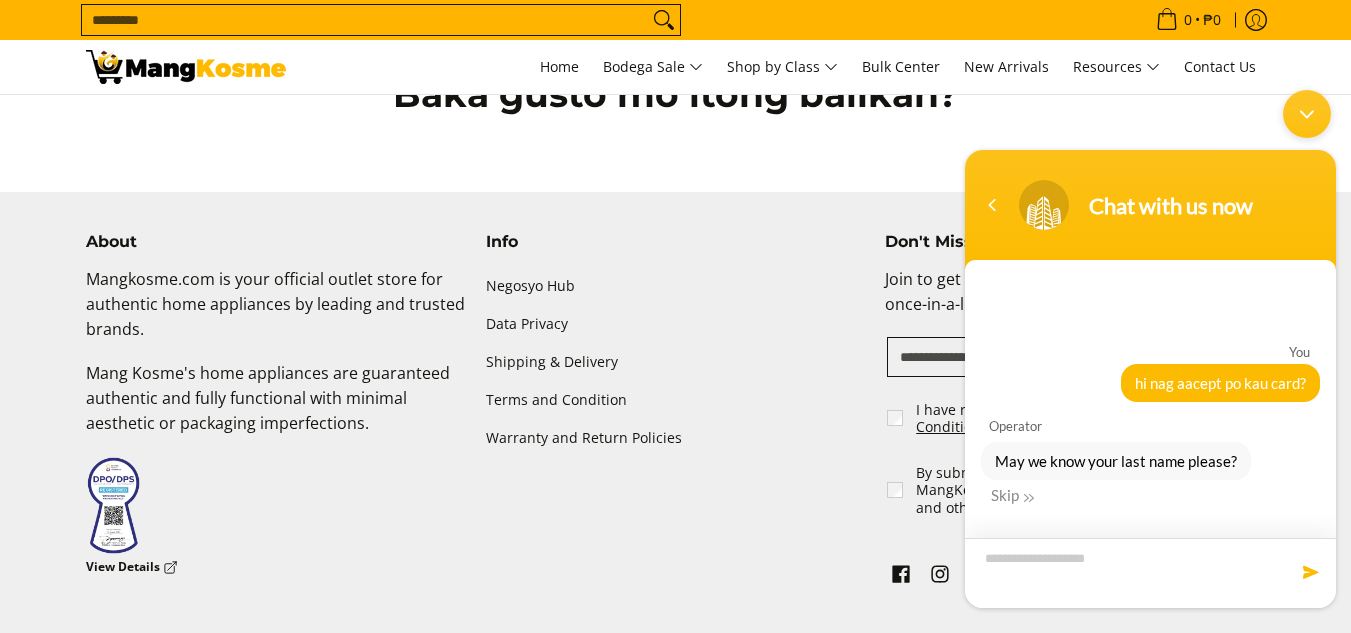 scroll, scrollTop: 0, scrollLeft: 0, axis: both 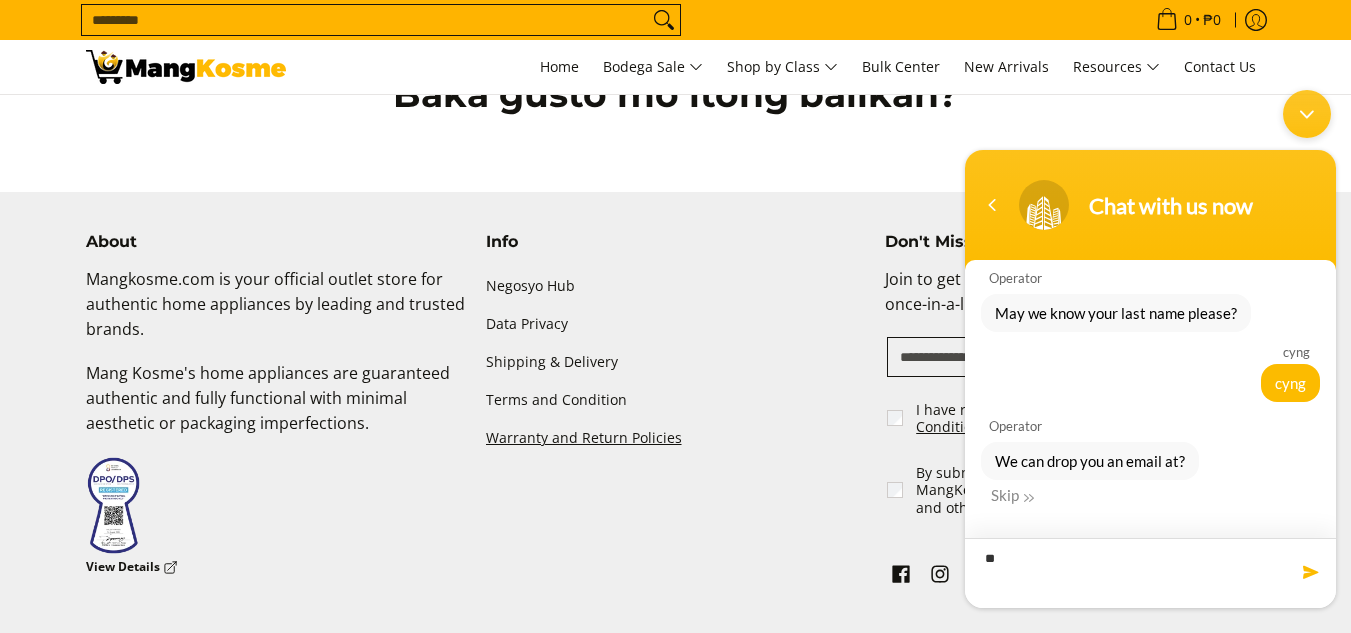 type on "*" 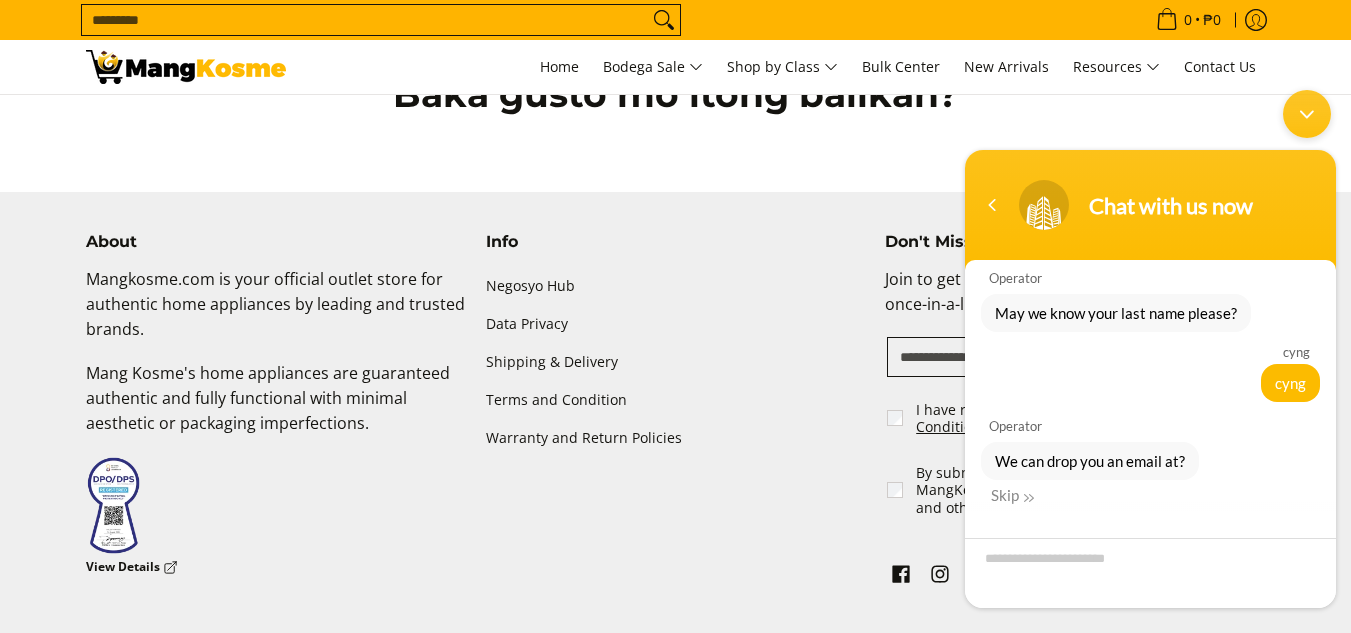 click at bounding box center (1150, 559) 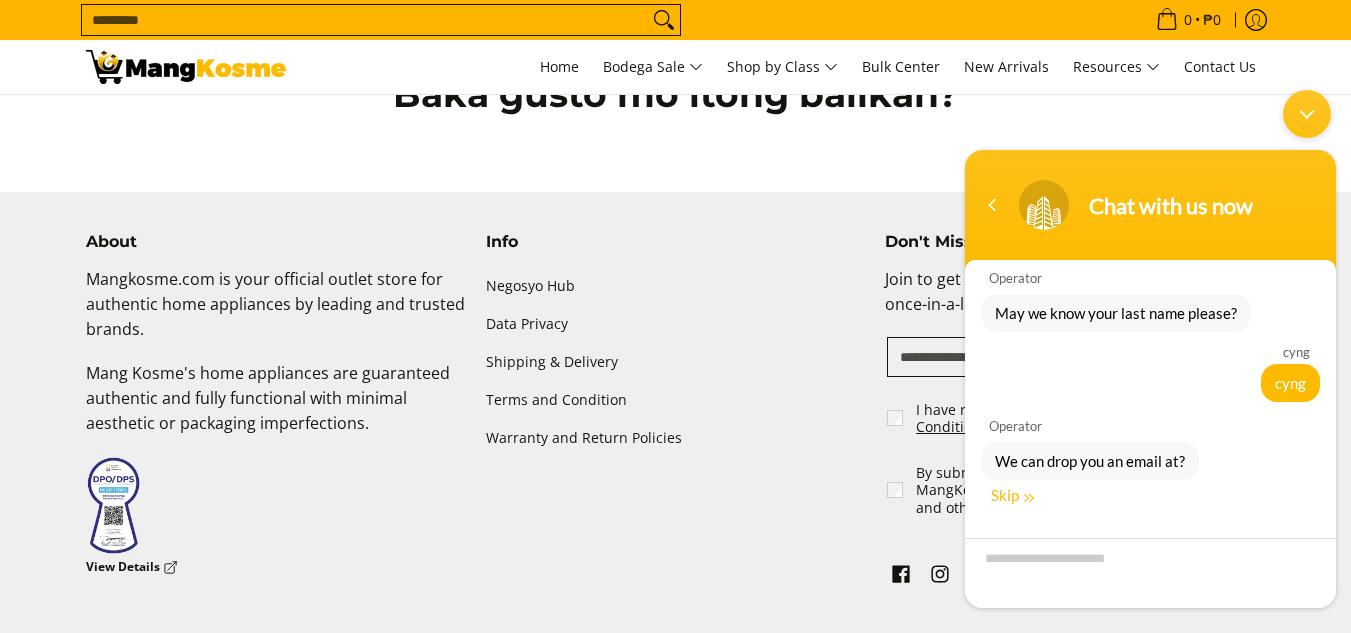 click on "Skip" at bounding box center [1012, 494] 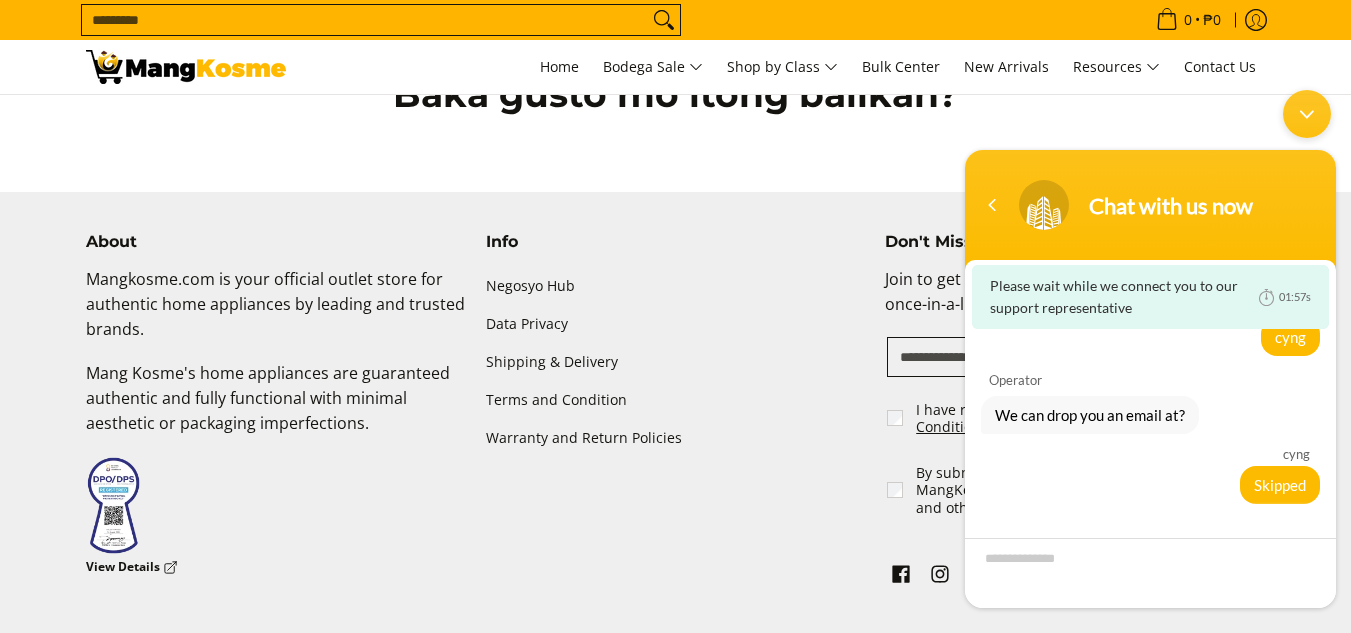 scroll, scrollTop: 42, scrollLeft: 0, axis: vertical 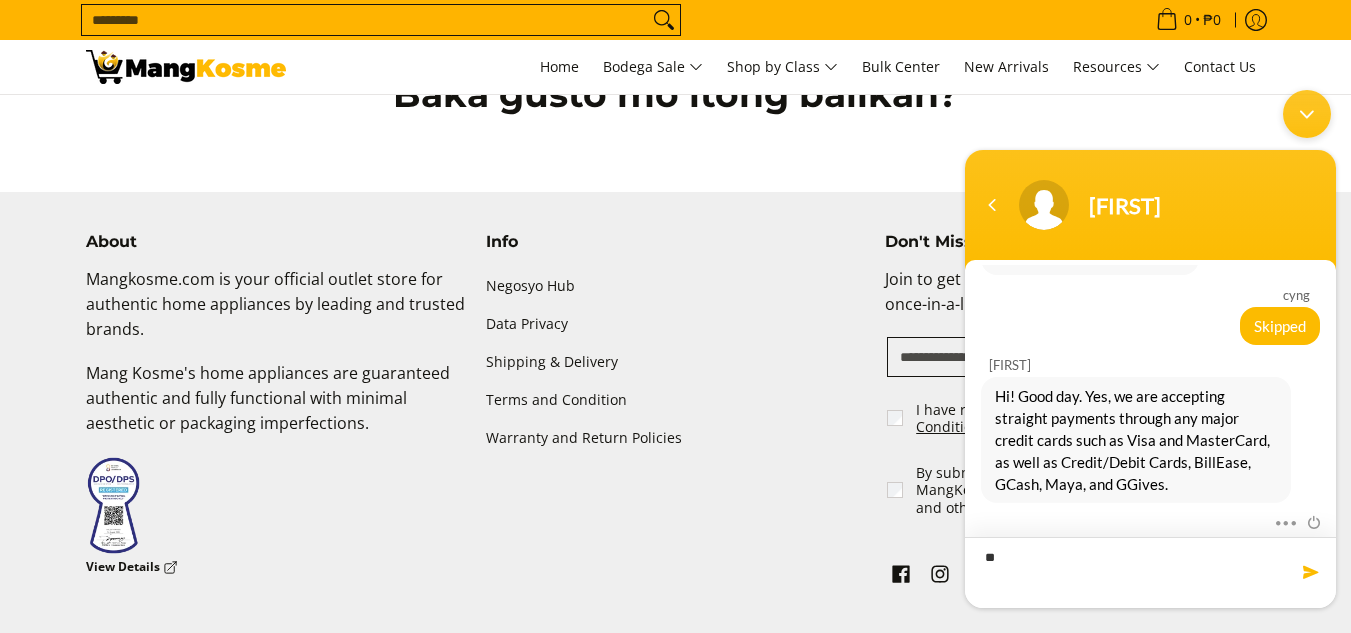 type on "*" 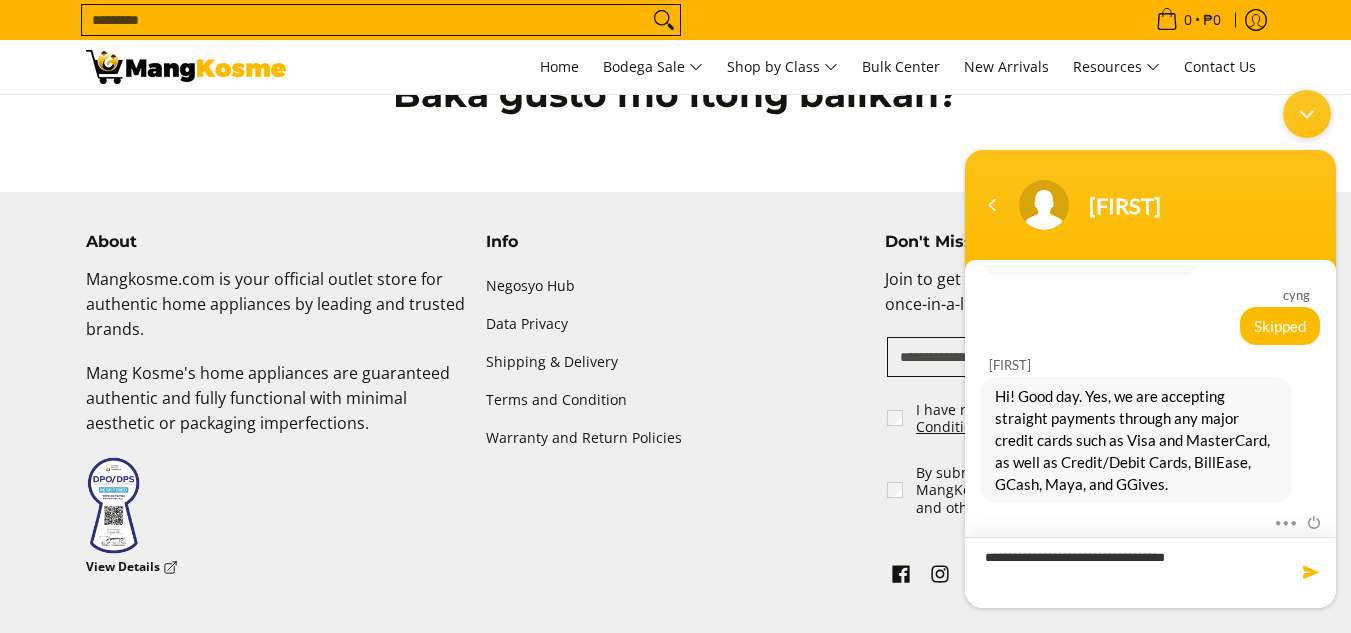 type on "**********" 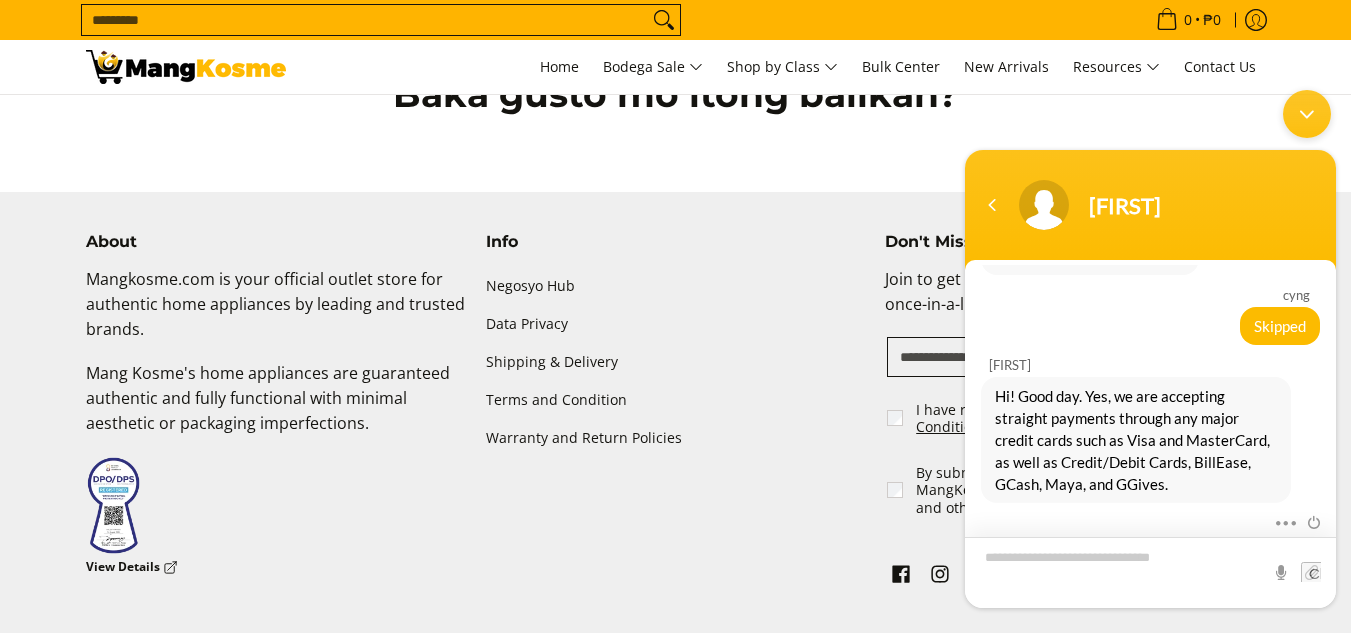scroll, scrollTop: 332, scrollLeft: 0, axis: vertical 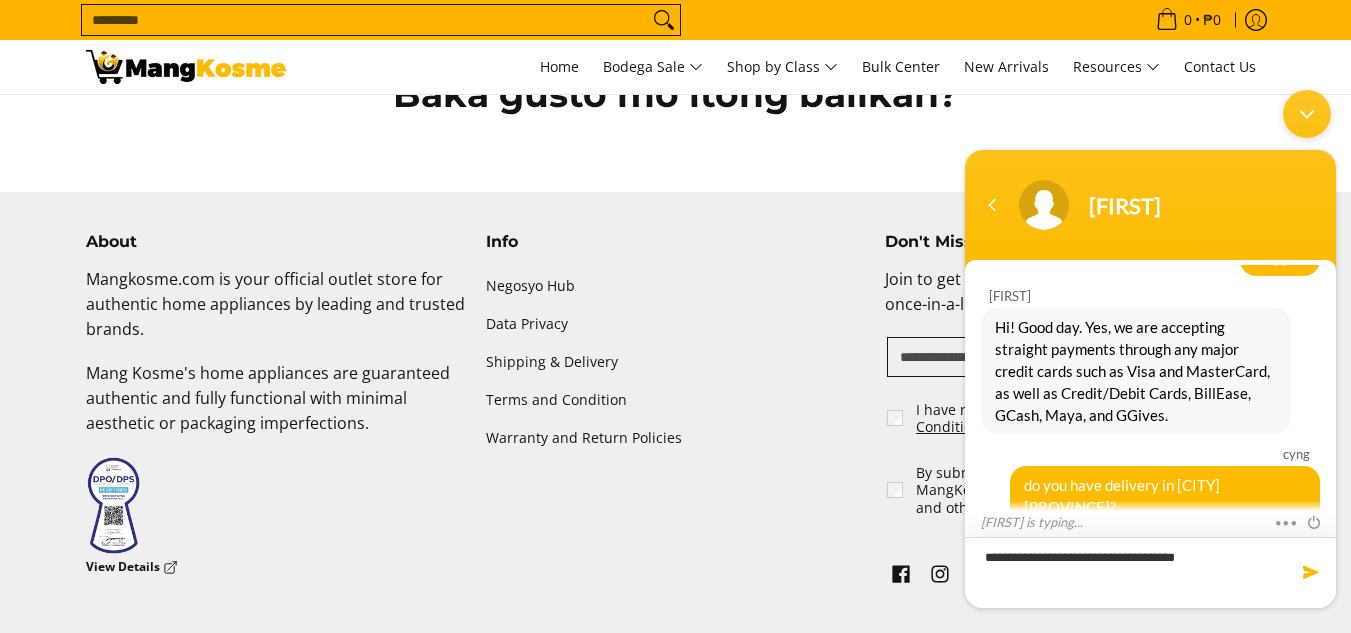 type on "**********" 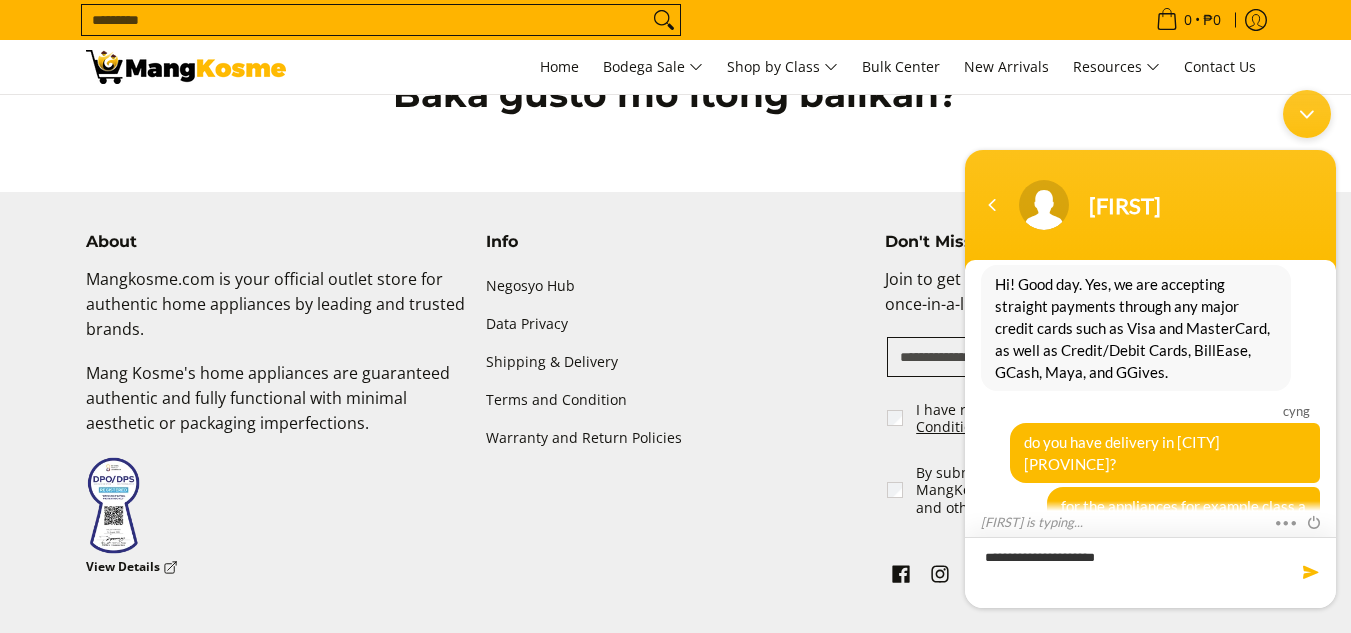 scroll, scrollTop: 445, scrollLeft: 0, axis: vertical 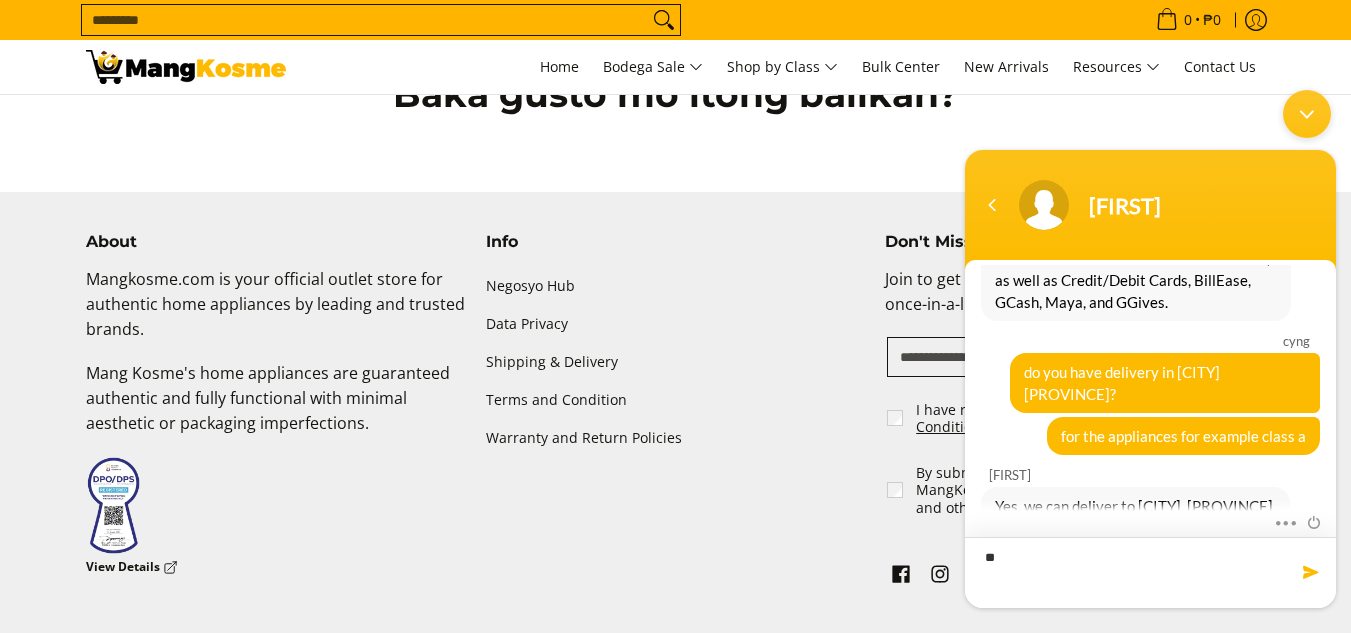 type on "*" 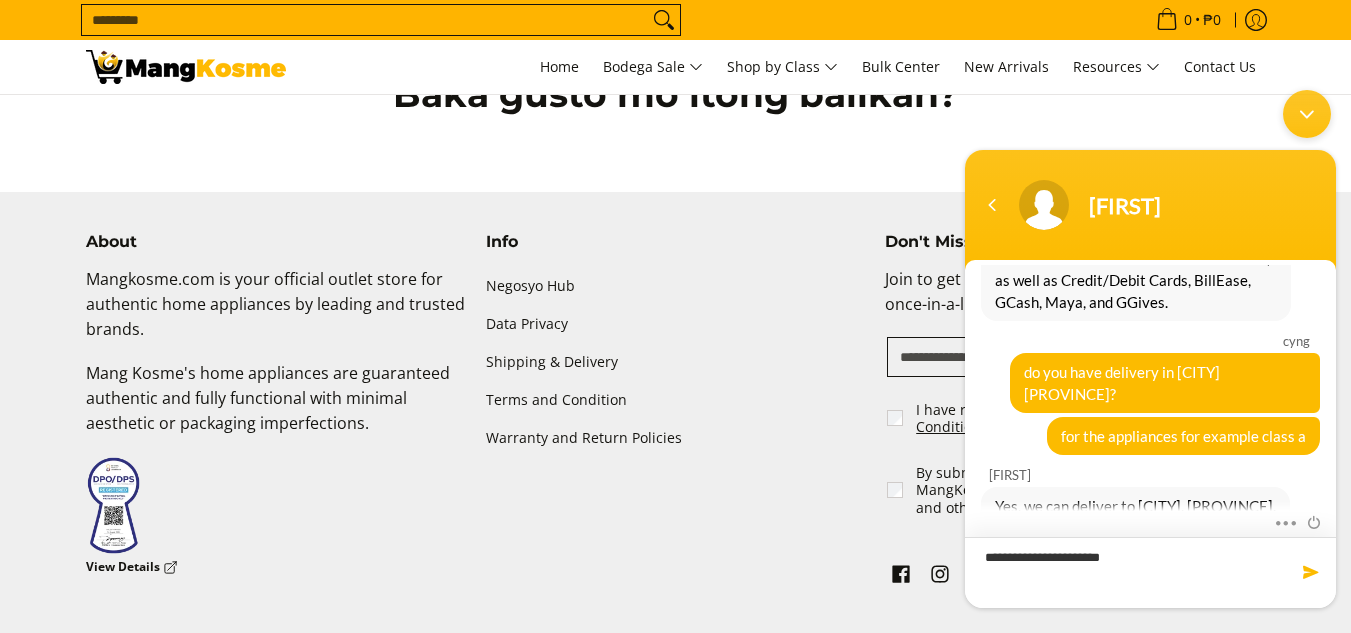 type on "**********" 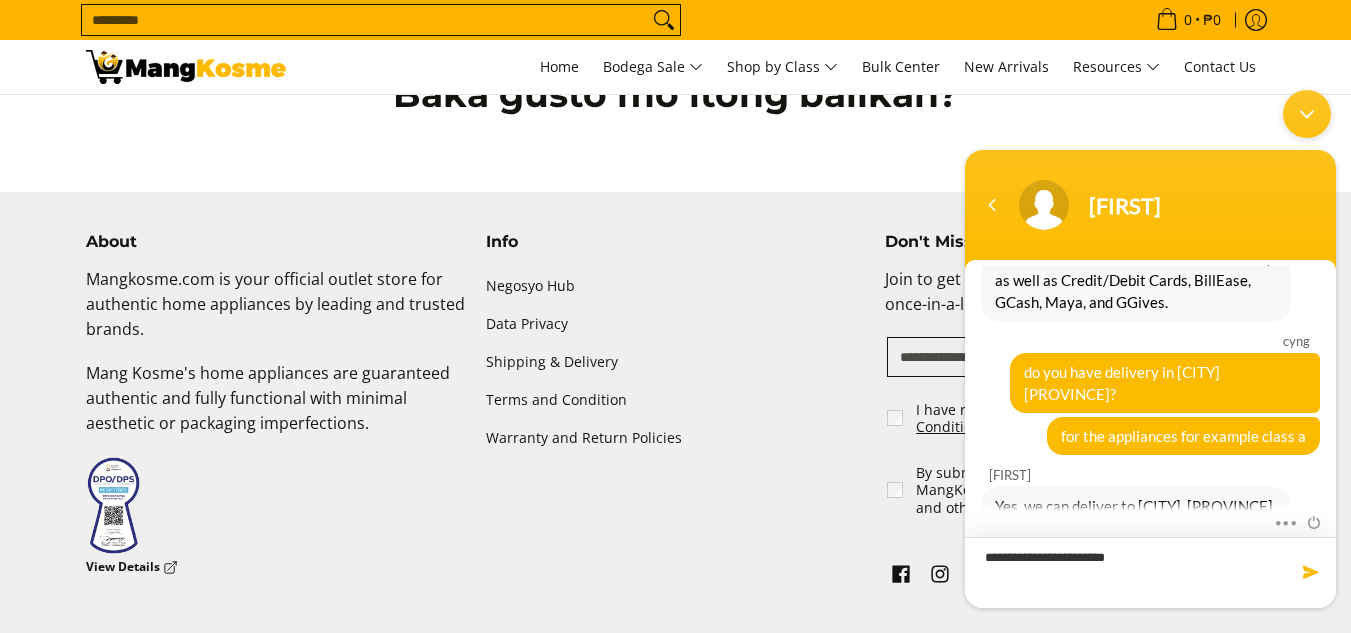 type 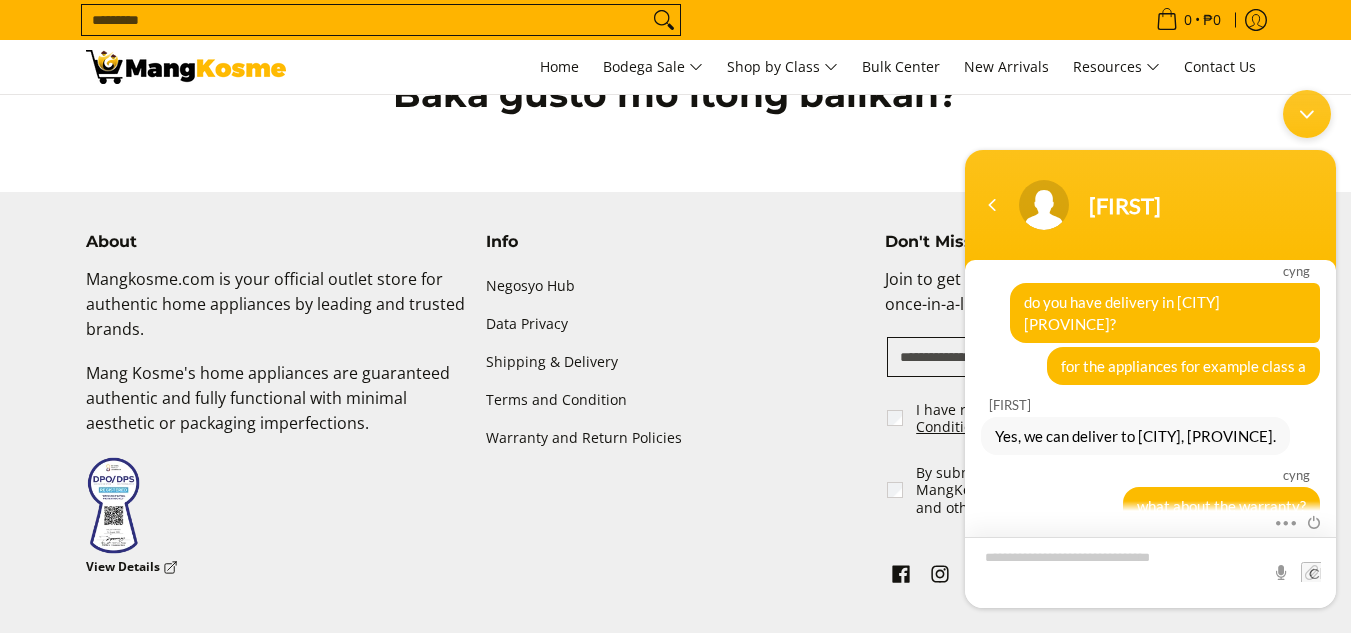 scroll, scrollTop: 673, scrollLeft: 0, axis: vertical 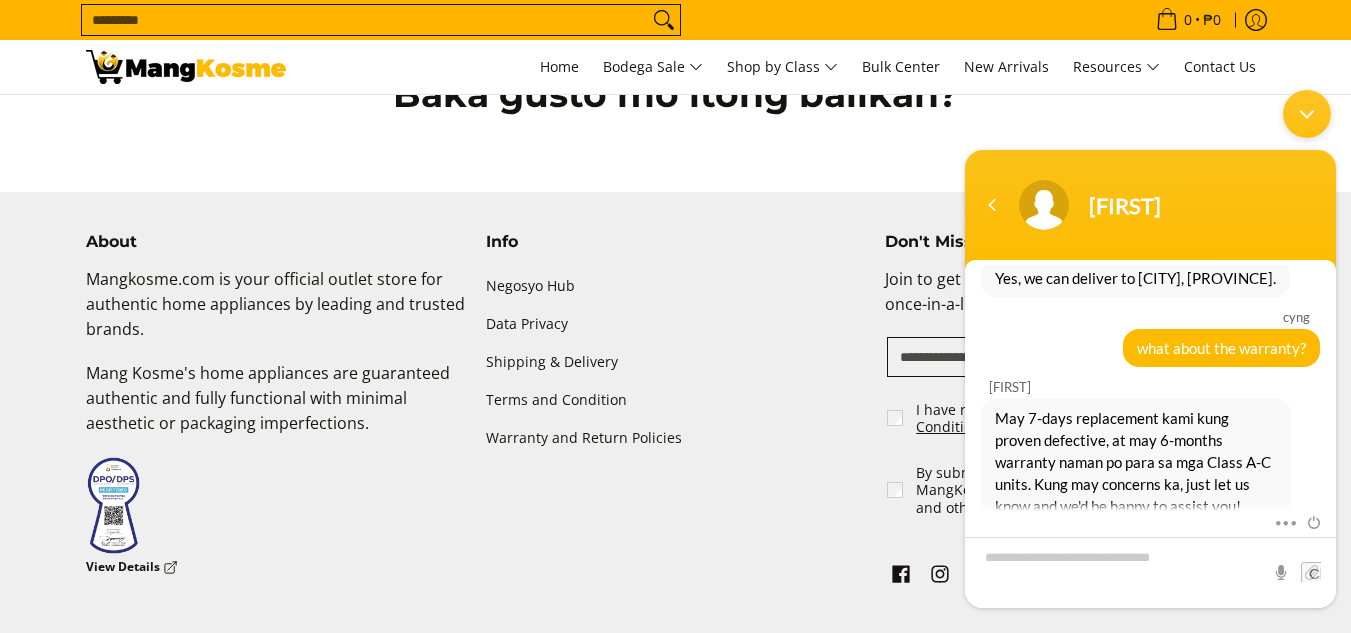 click at bounding box center (1307, 113) 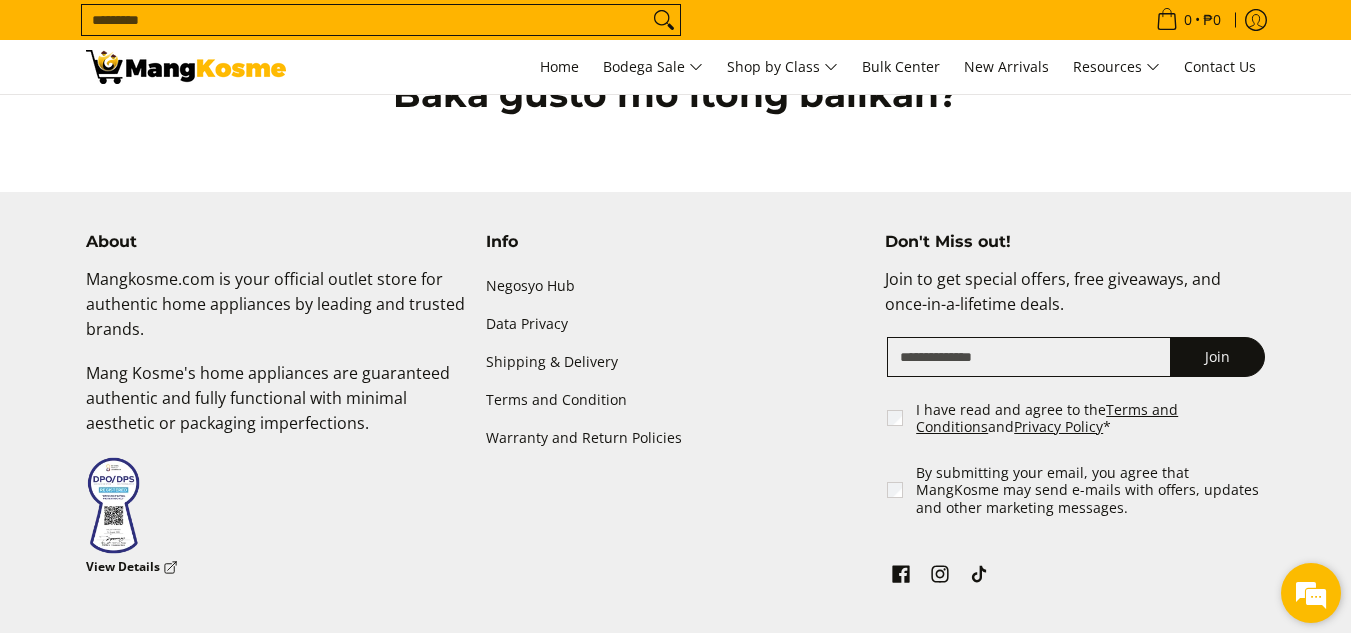 click at bounding box center (1311, 593) 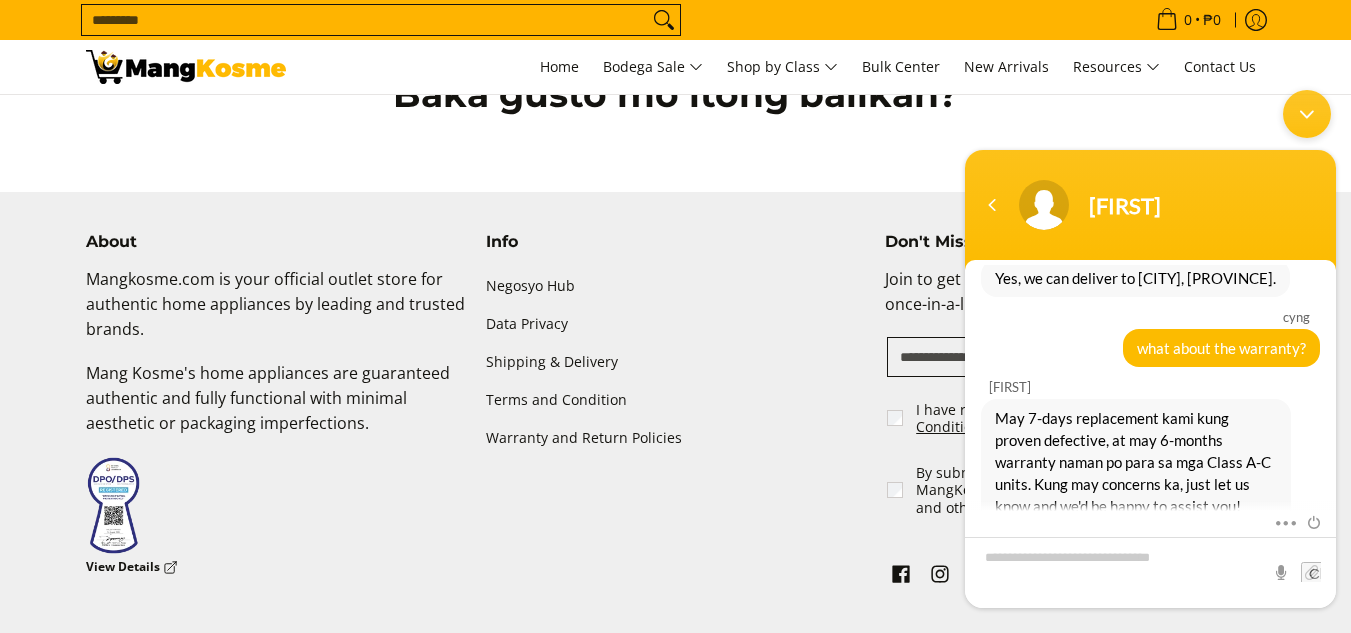 click at bounding box center (1307, 113) 